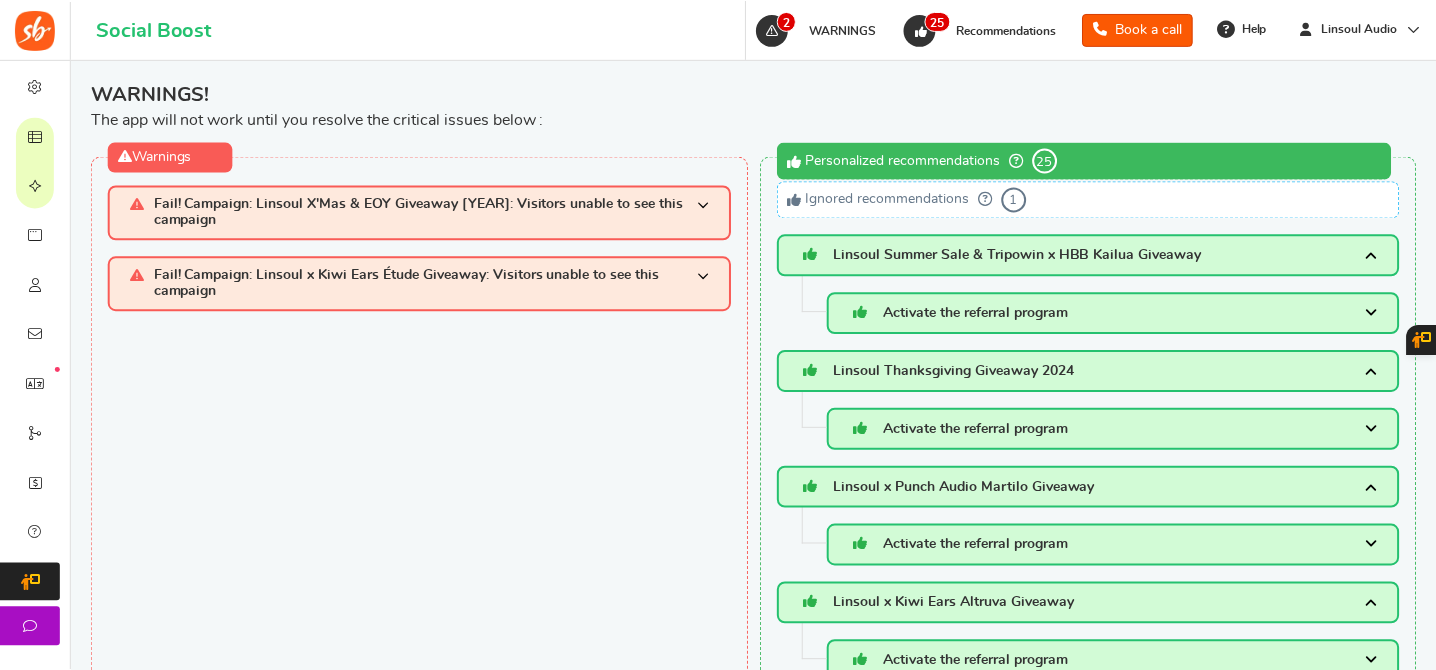 scroll, scrollTop: 0, scrollLeft: 0, axis: both 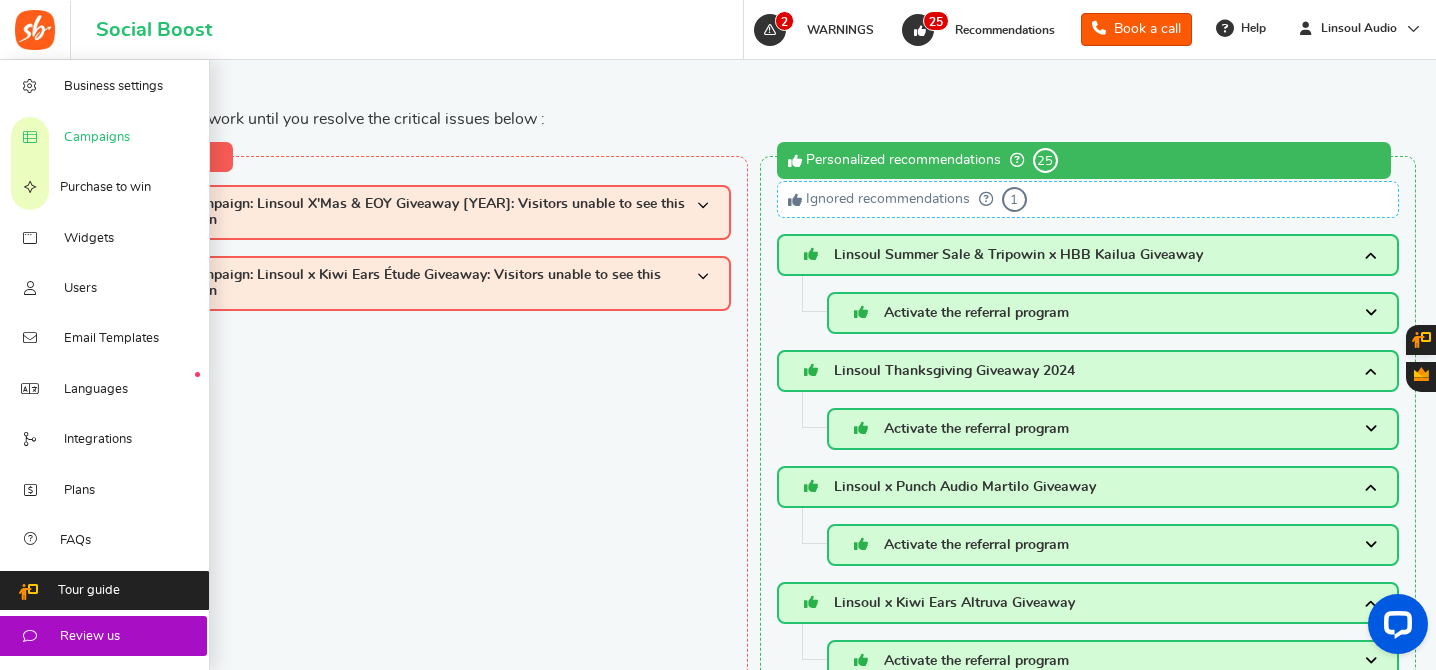 click on "Campaigns" at bounding box center [105, 136] 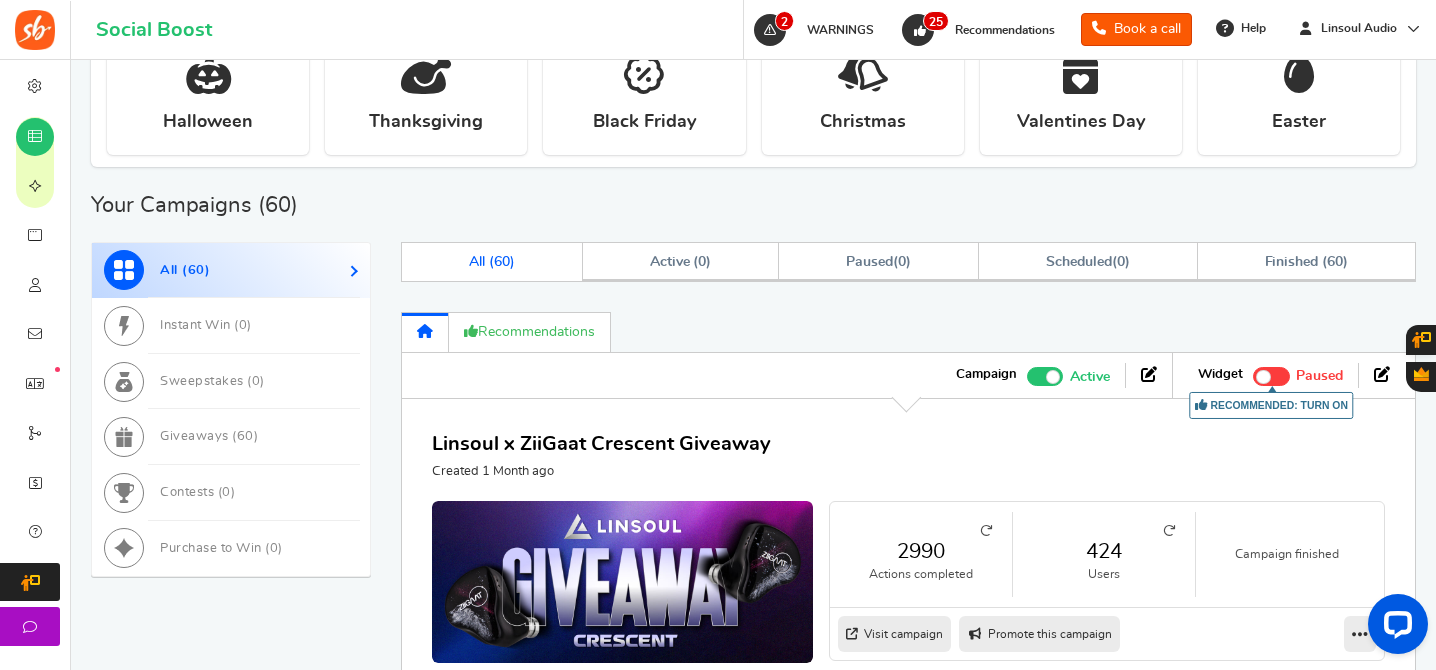 scroll, scrollTop: 847, scrollLeft: 0, axis: vertical 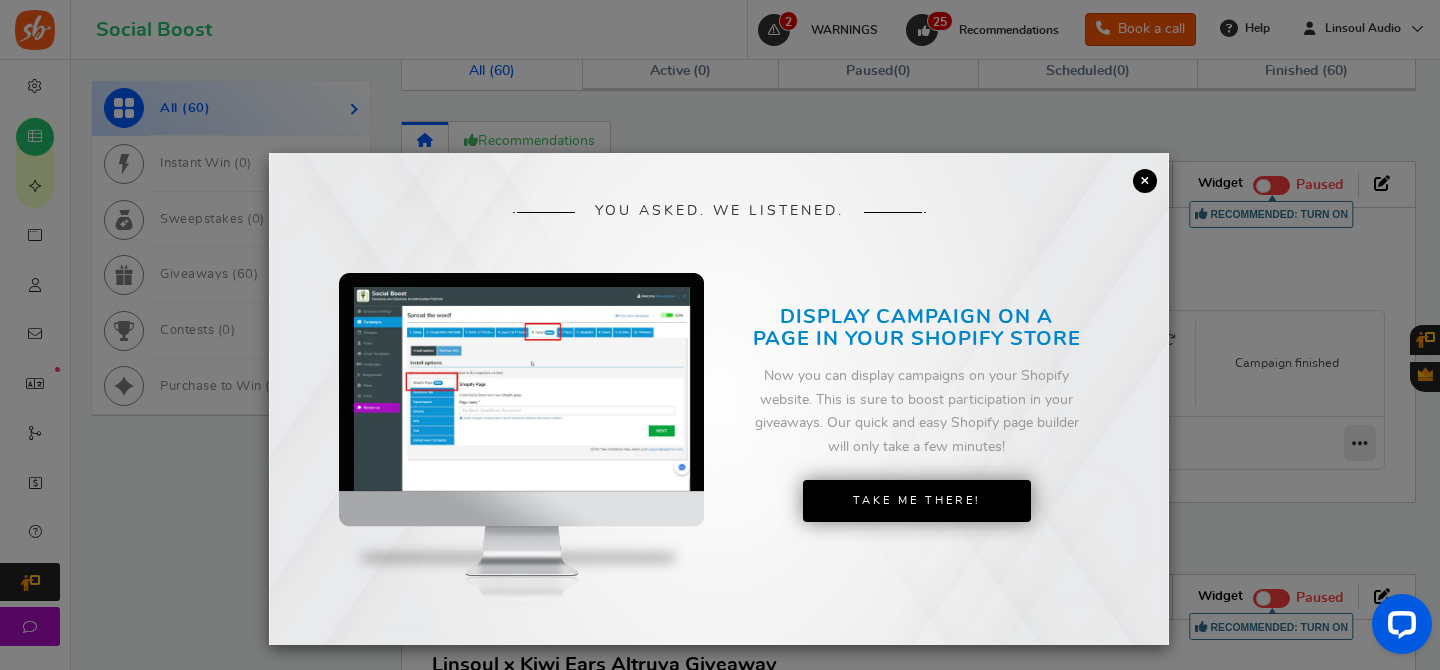 click on "×" at bounding box center [1145, 181] 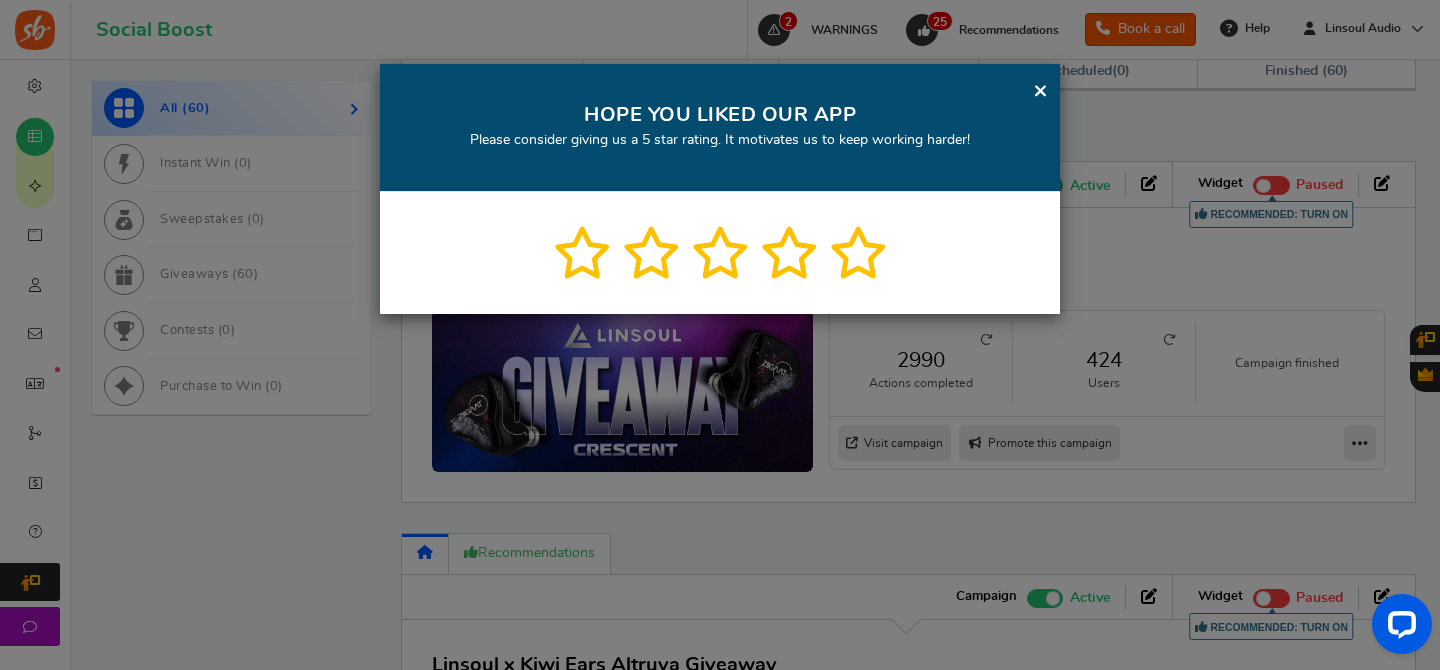 click on "×" at bounding box center [1040, 90] 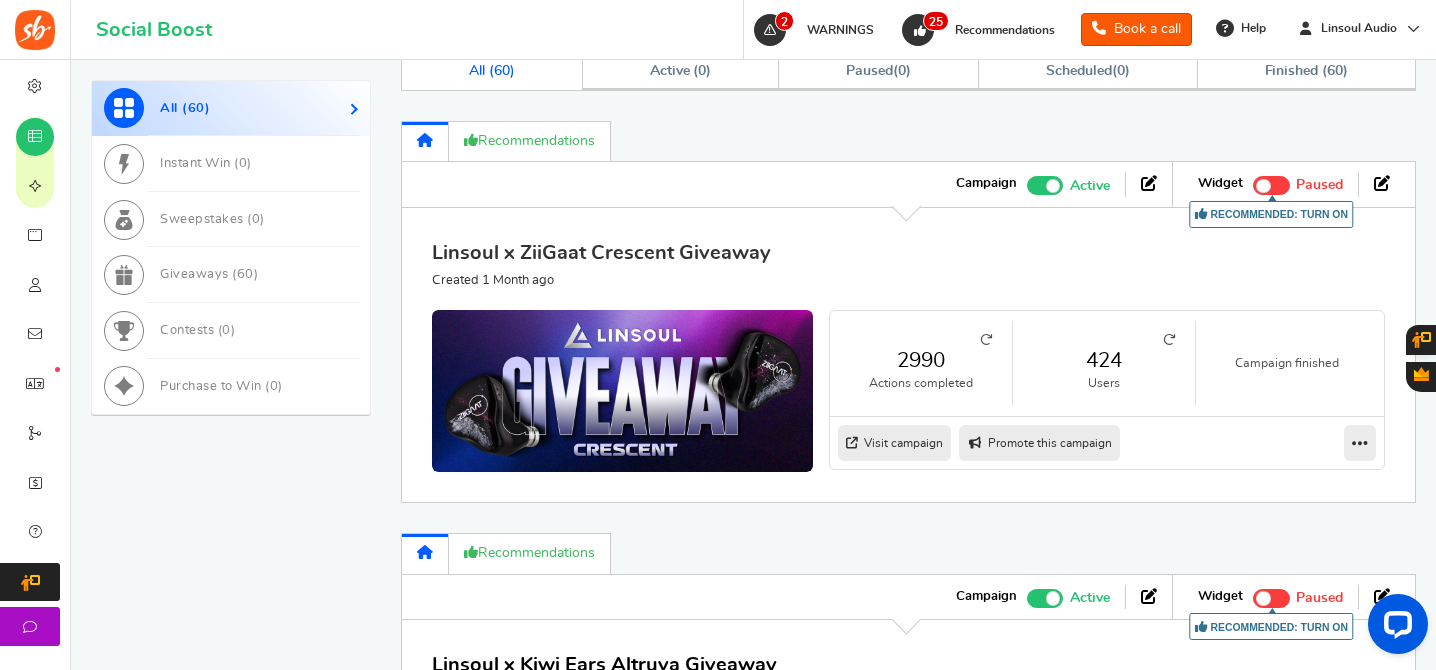 click on "Linsoul x ZiiGaat Crescent Giveaway" at bounding box center [601, 253] 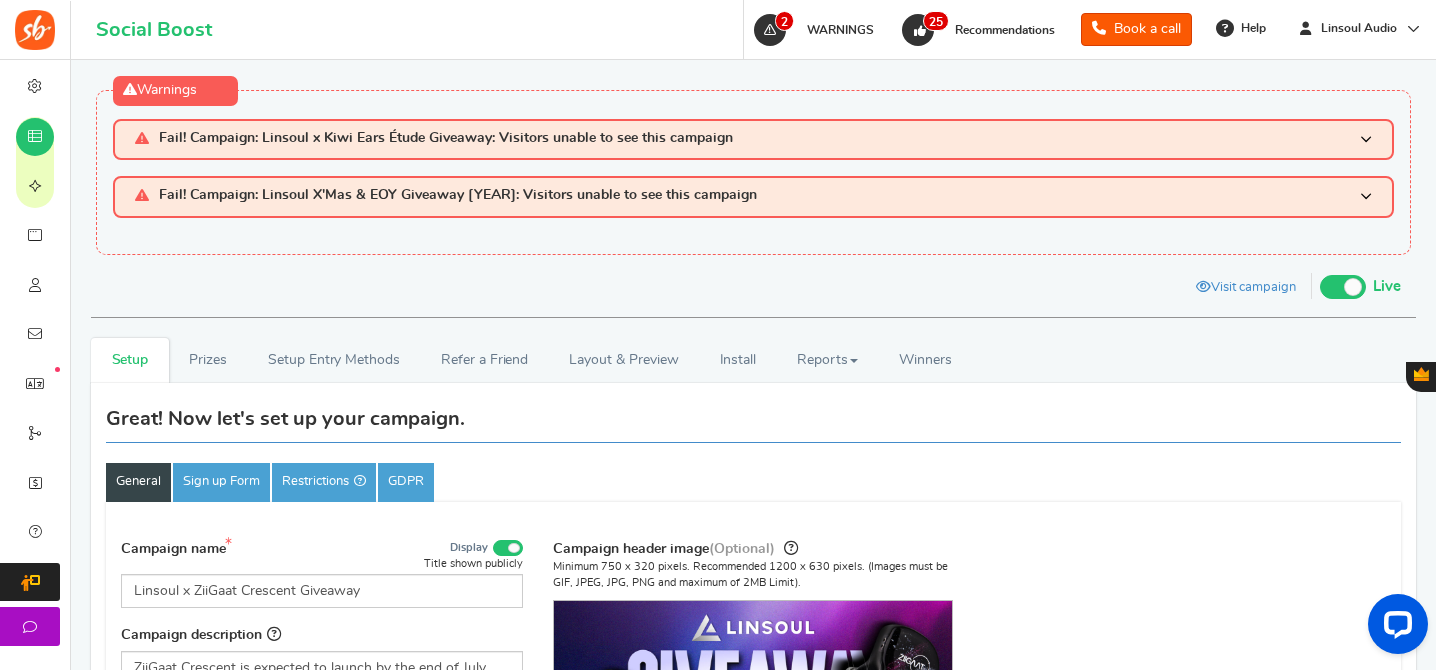 scroll, scrollTop: 208, scrollLeft: 0, axis: vertical 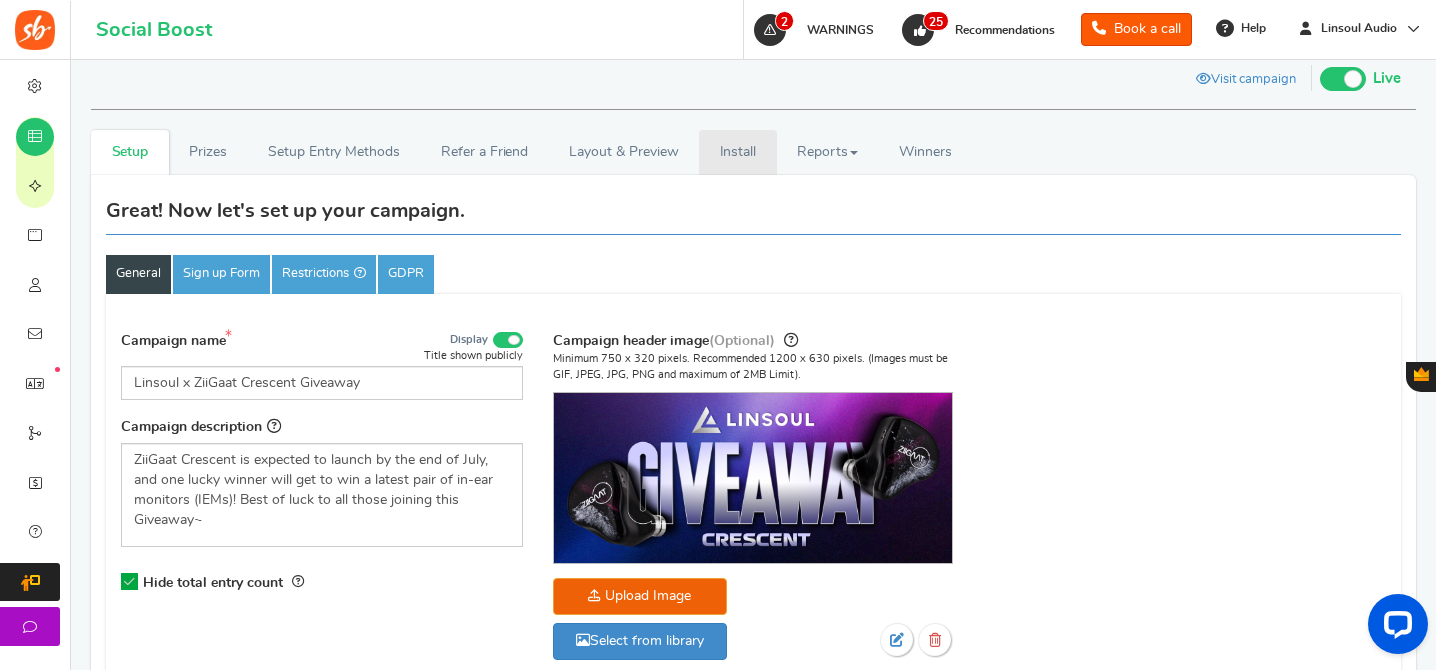 click on "Install" at bounding box center (738, 152) 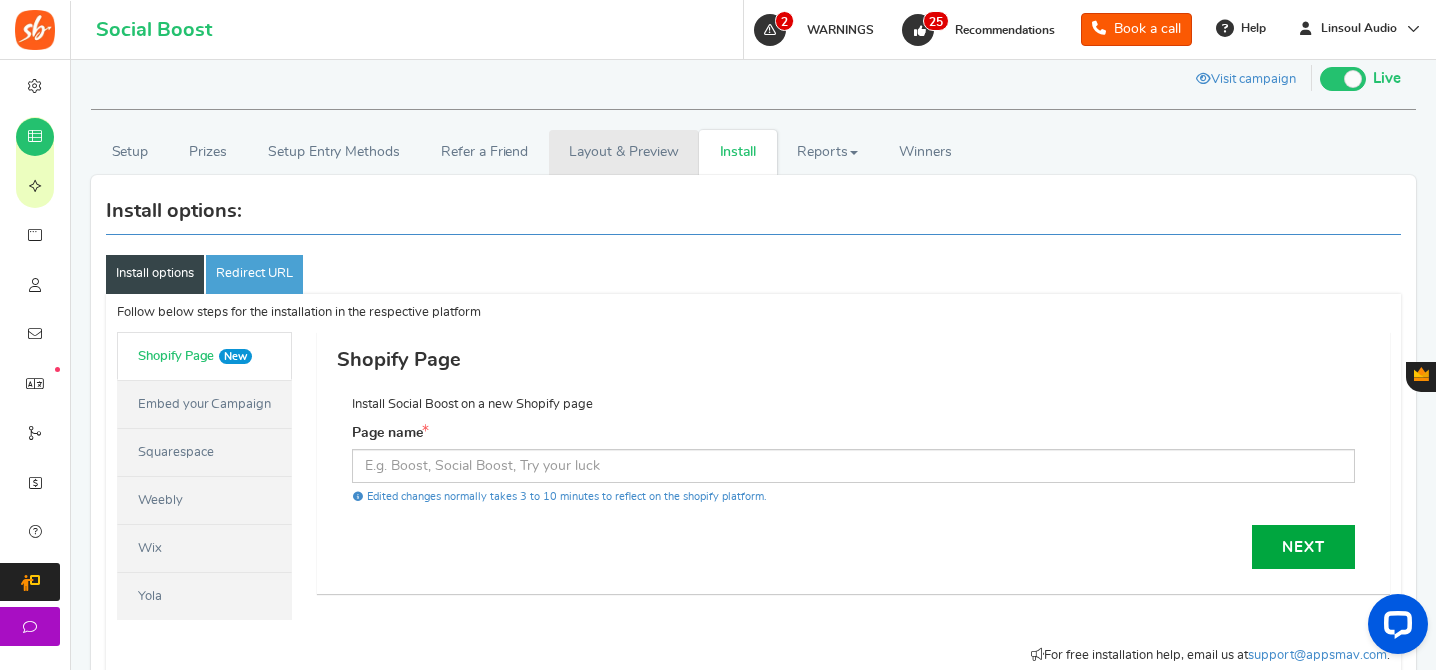 click on "Layout & Preview" at bounding box center (624, 152) 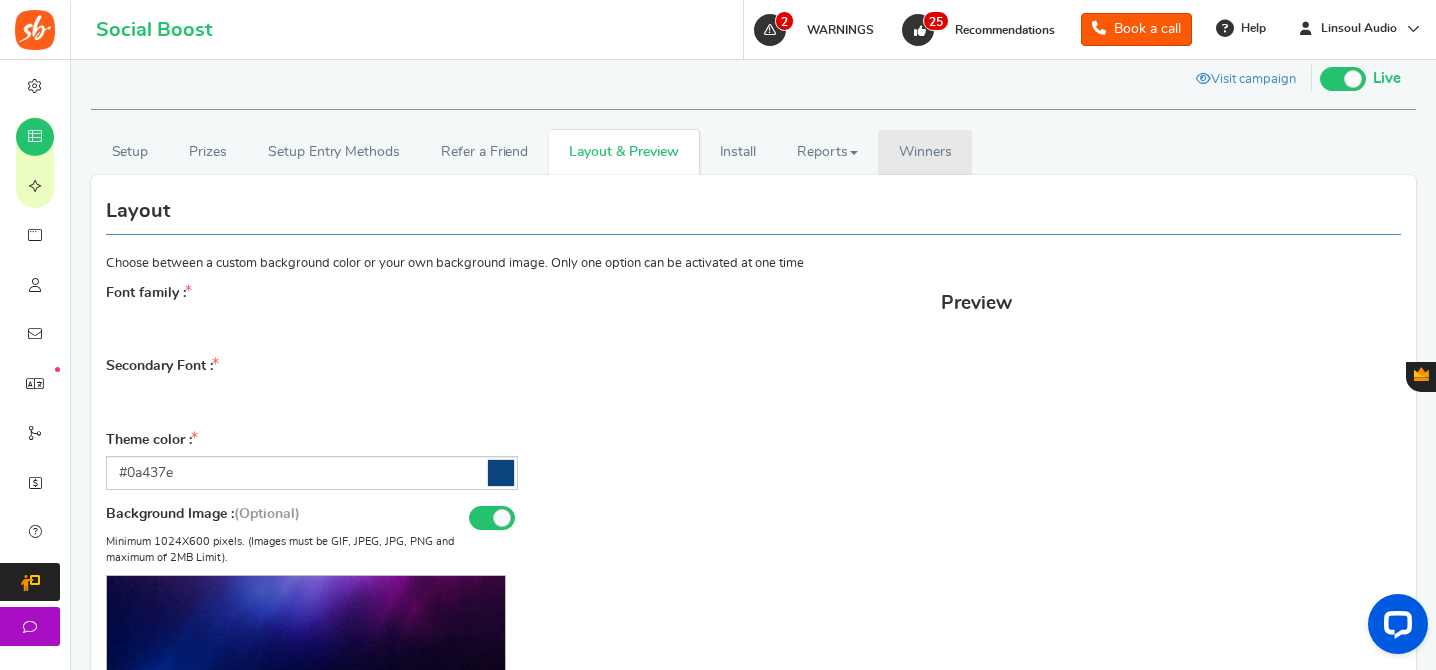 click on "Winners" at bounding box center [925, 152] 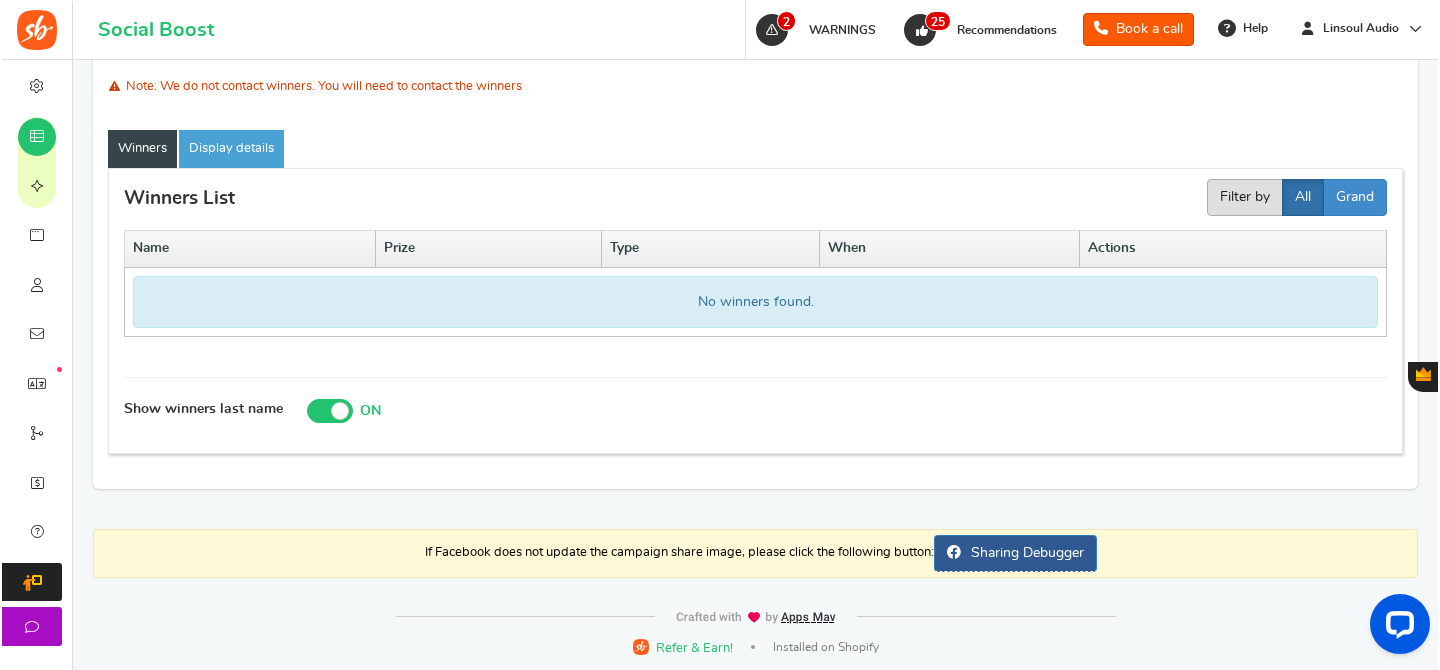 scroll, scrollTop: 222, scrollLeft: 0, axis: vertical 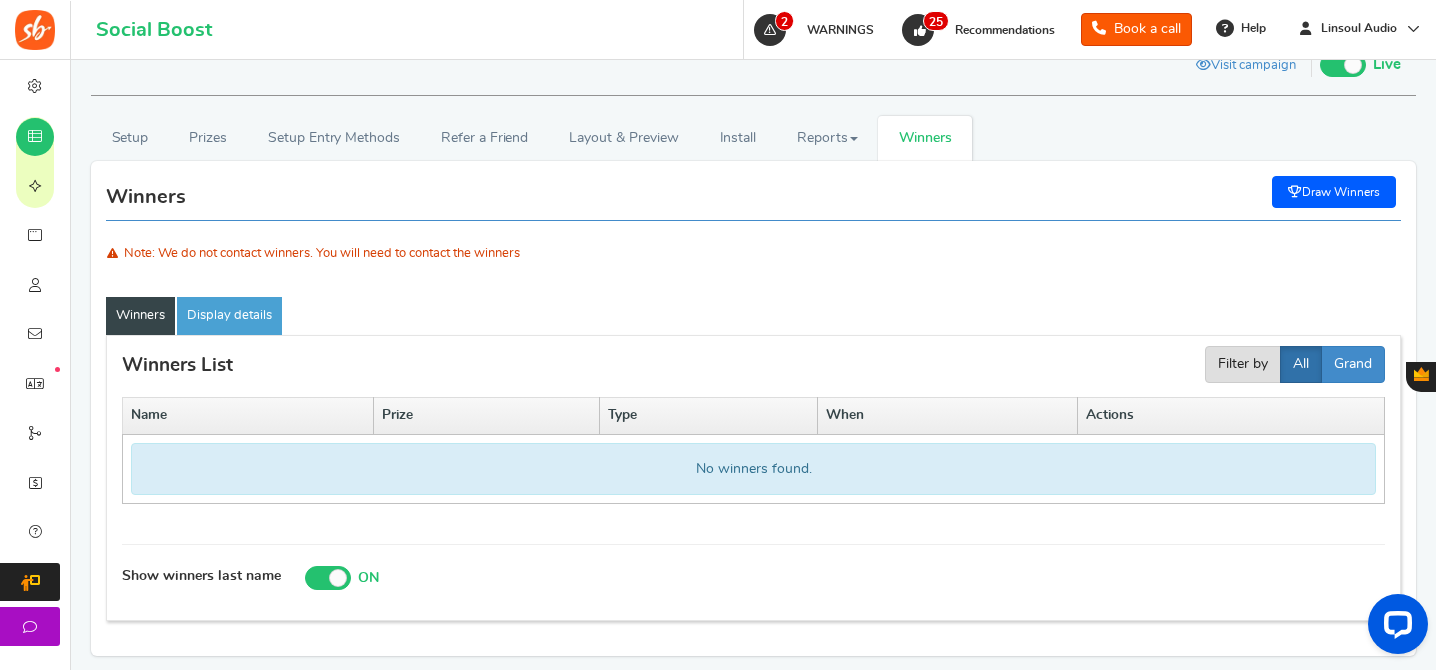 click on "Draw Winners" at bounding box center (1334, 192) 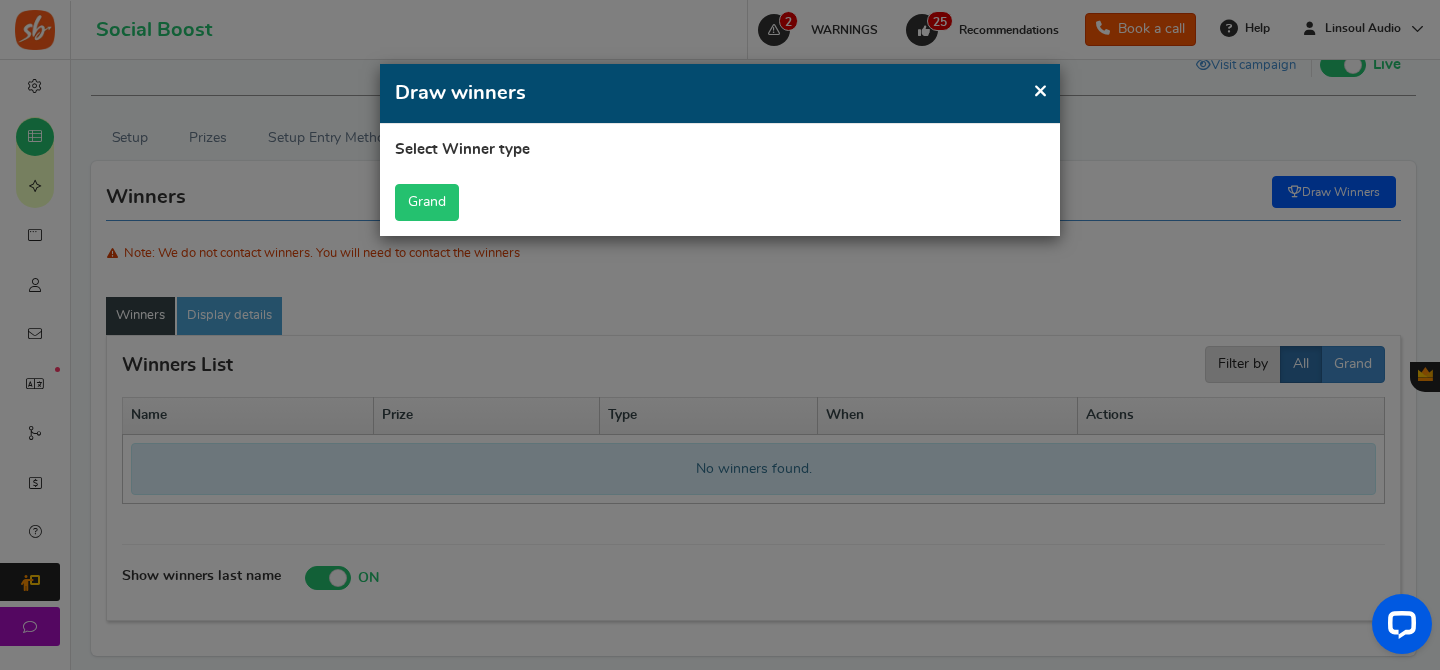 click on "Grand" at bounding box center [427, 202] 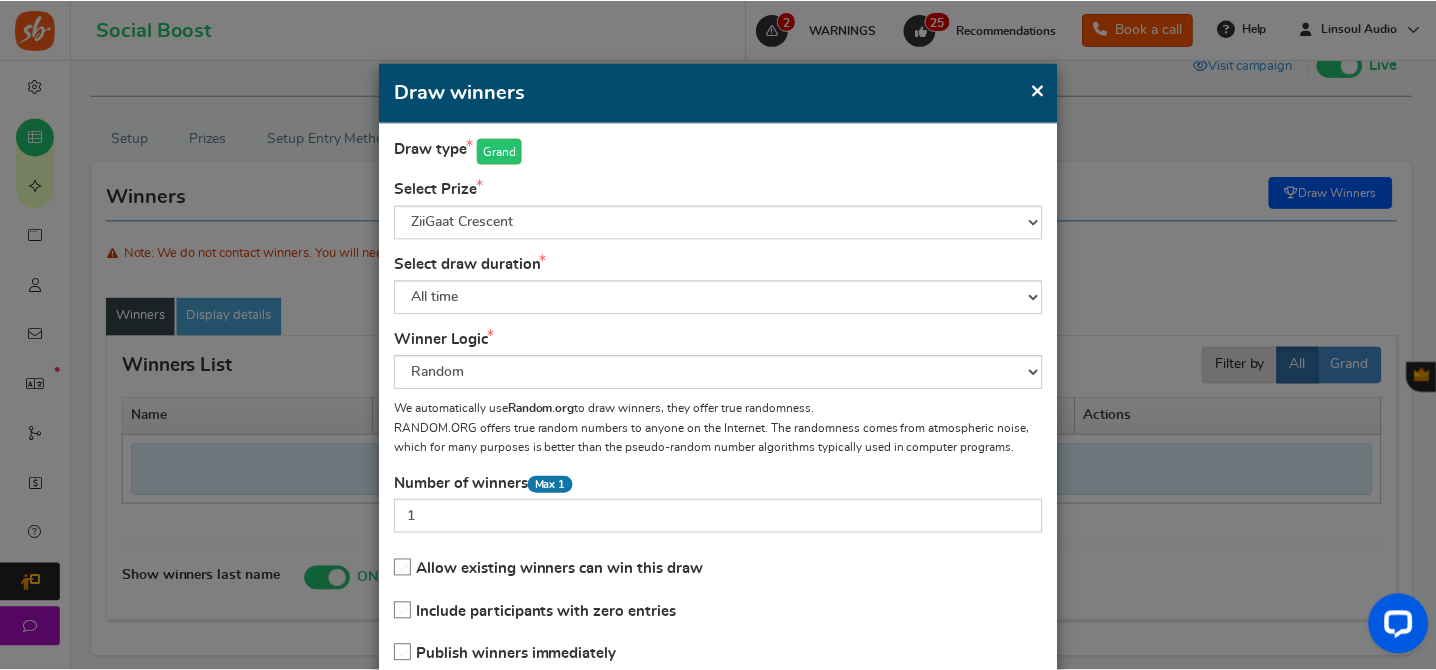 scroll, scrollTop: 141, scrollLeft: 0, axis: vertical 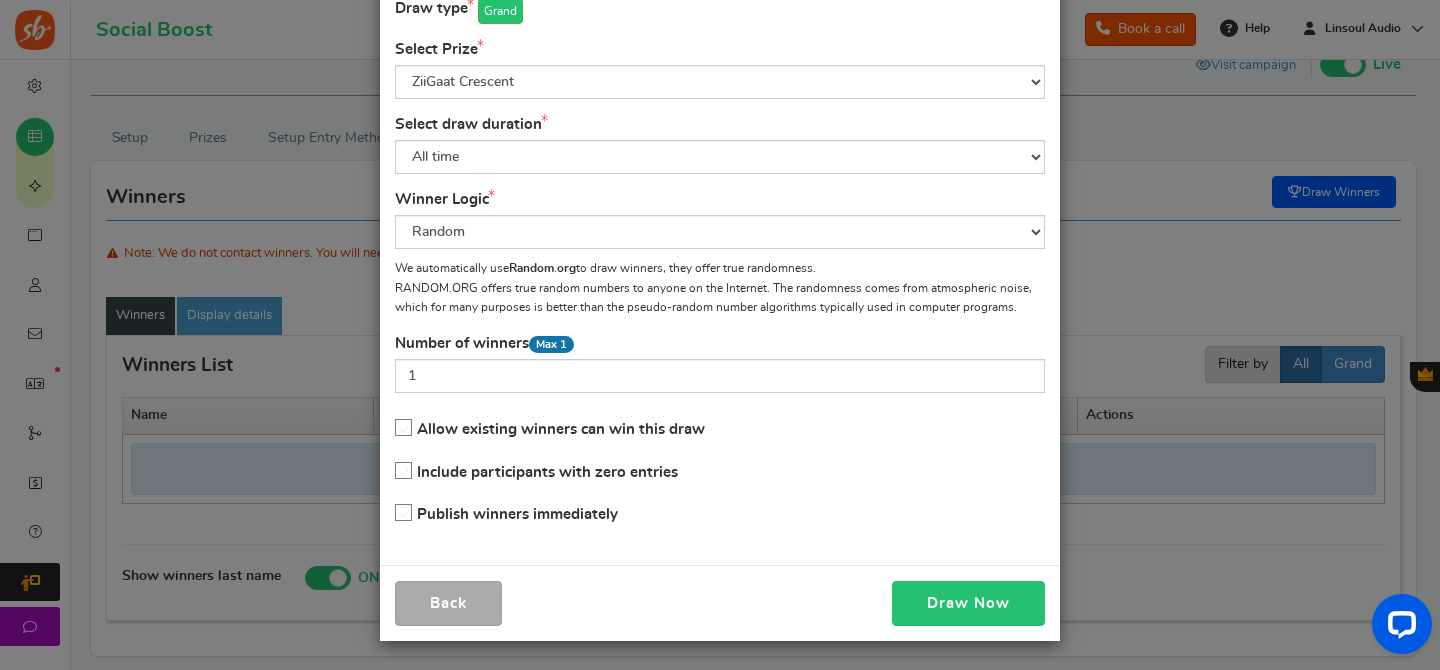 click on "Draw Now" at bounding box center [968, 603] 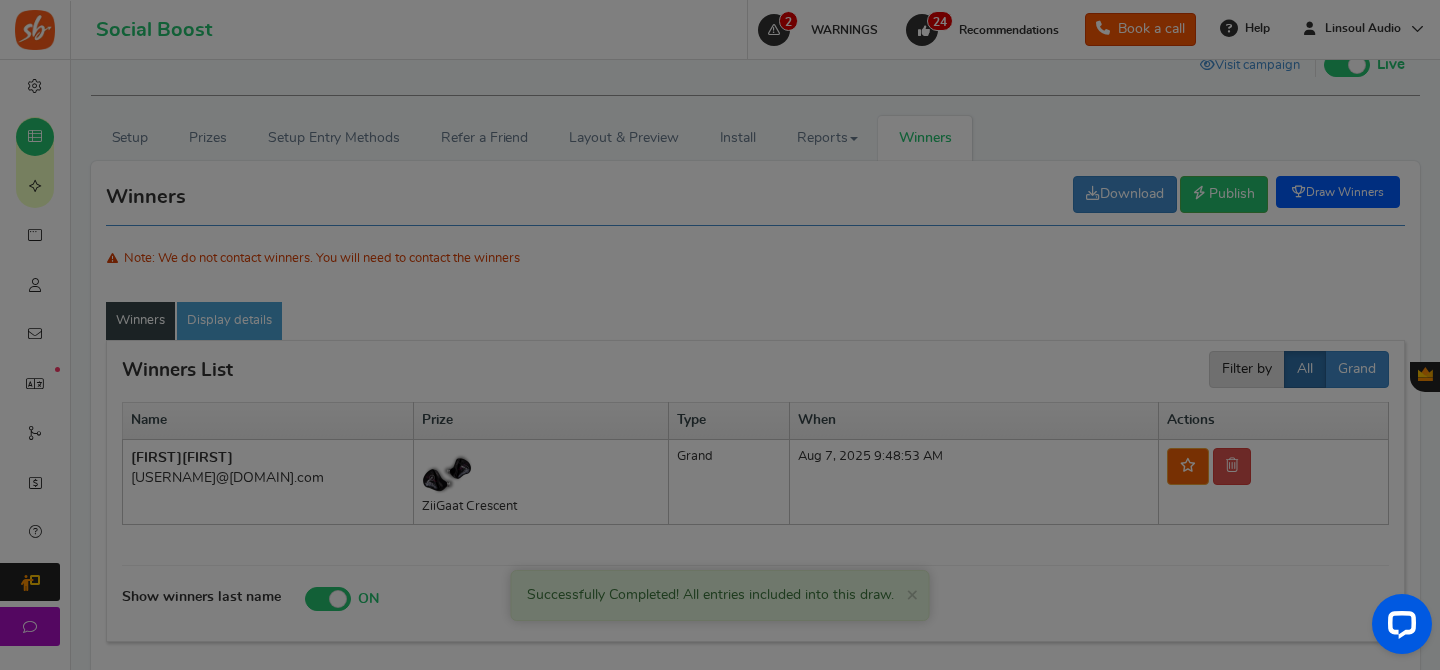 scroll, scrollTop: 107, scrollLeft: 0, axis: vertical 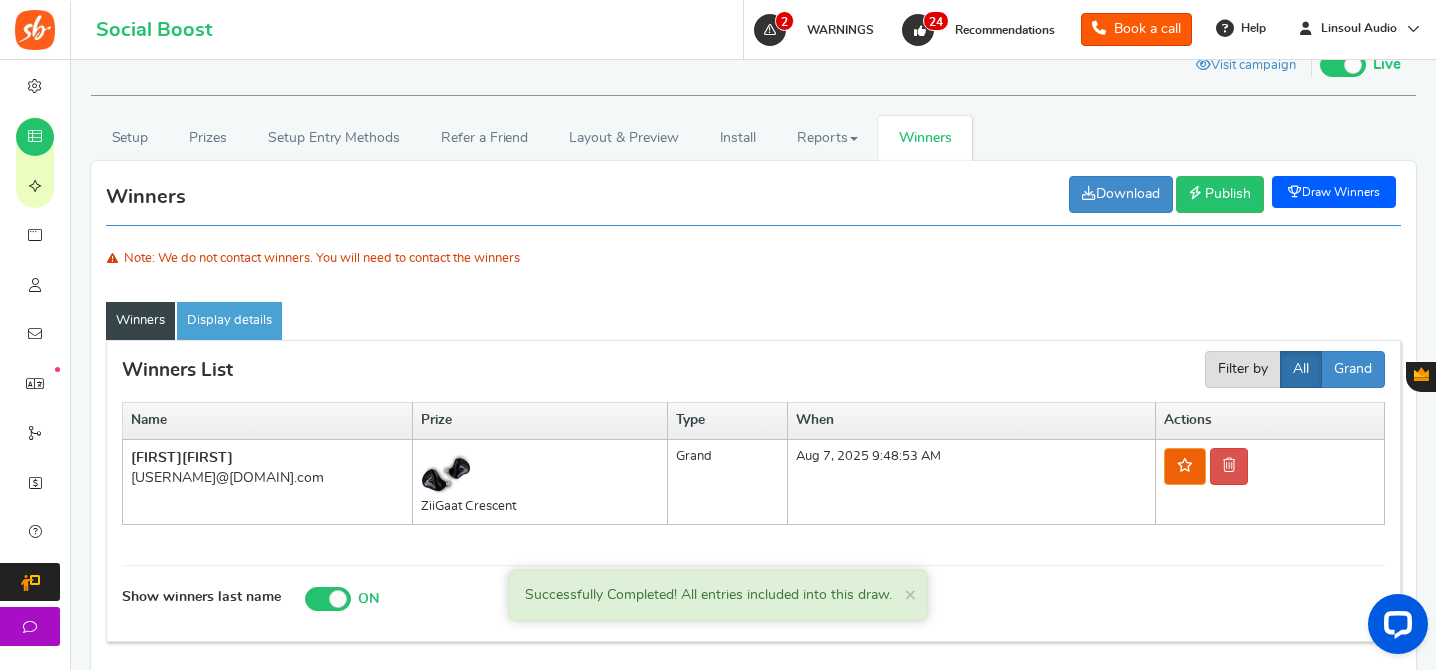 click on "[USERNAME]@[DOMAIN].com" at bounding box center [267, 478] 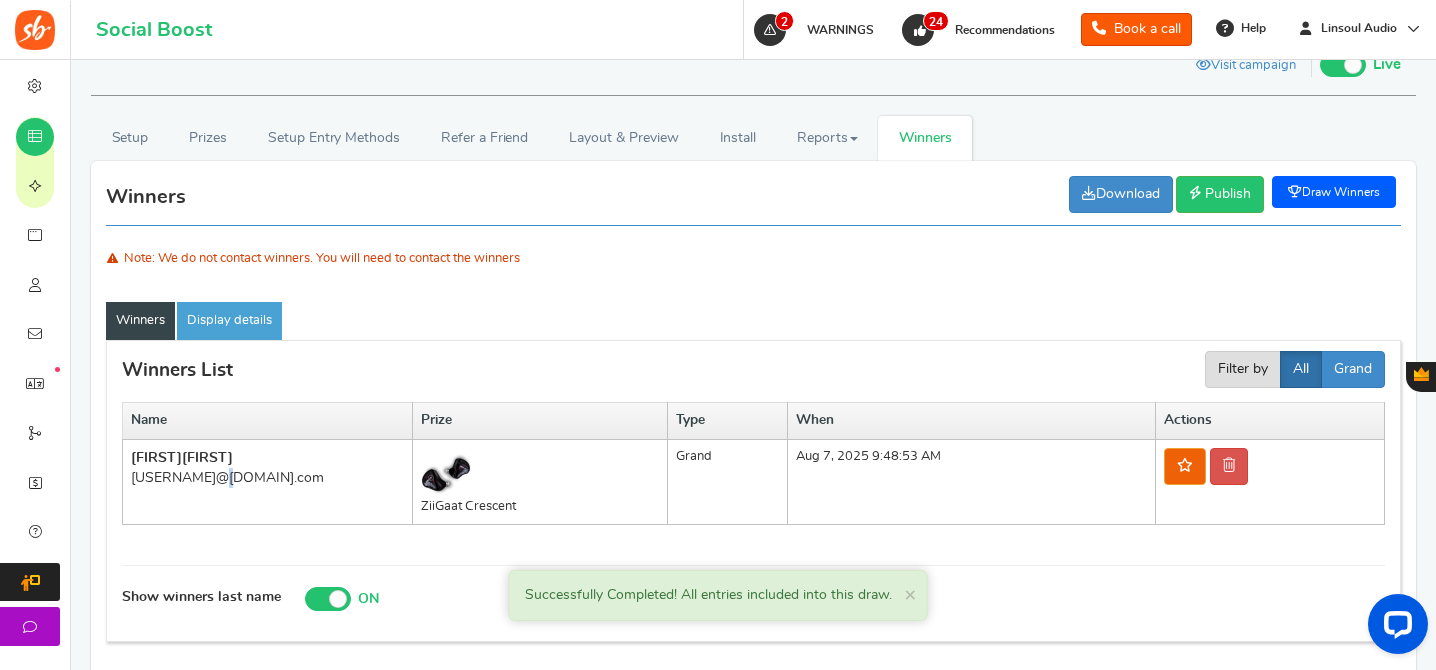 click on "[USERNAME]@[DOMAIN].com" at bounding box center (267, 478) 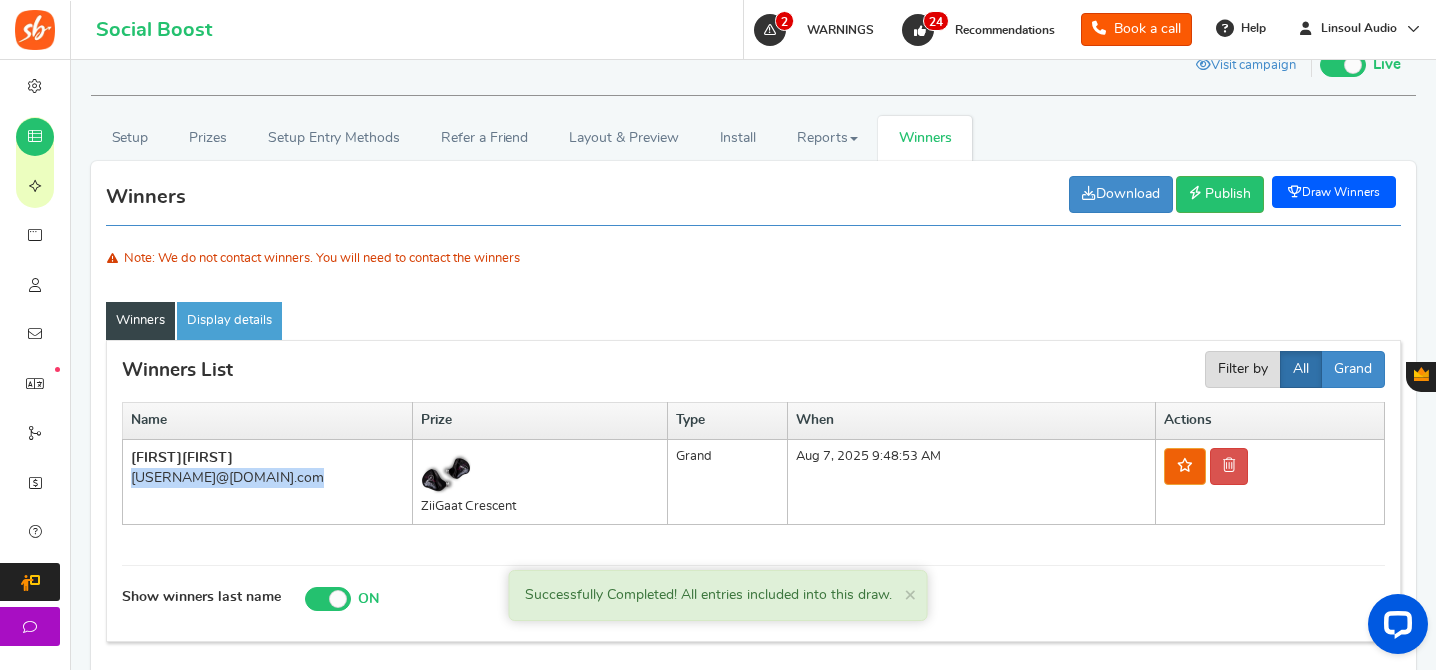 click on "[USERNAME]@[DOMAIN].com" at bounding box center [267, 478] 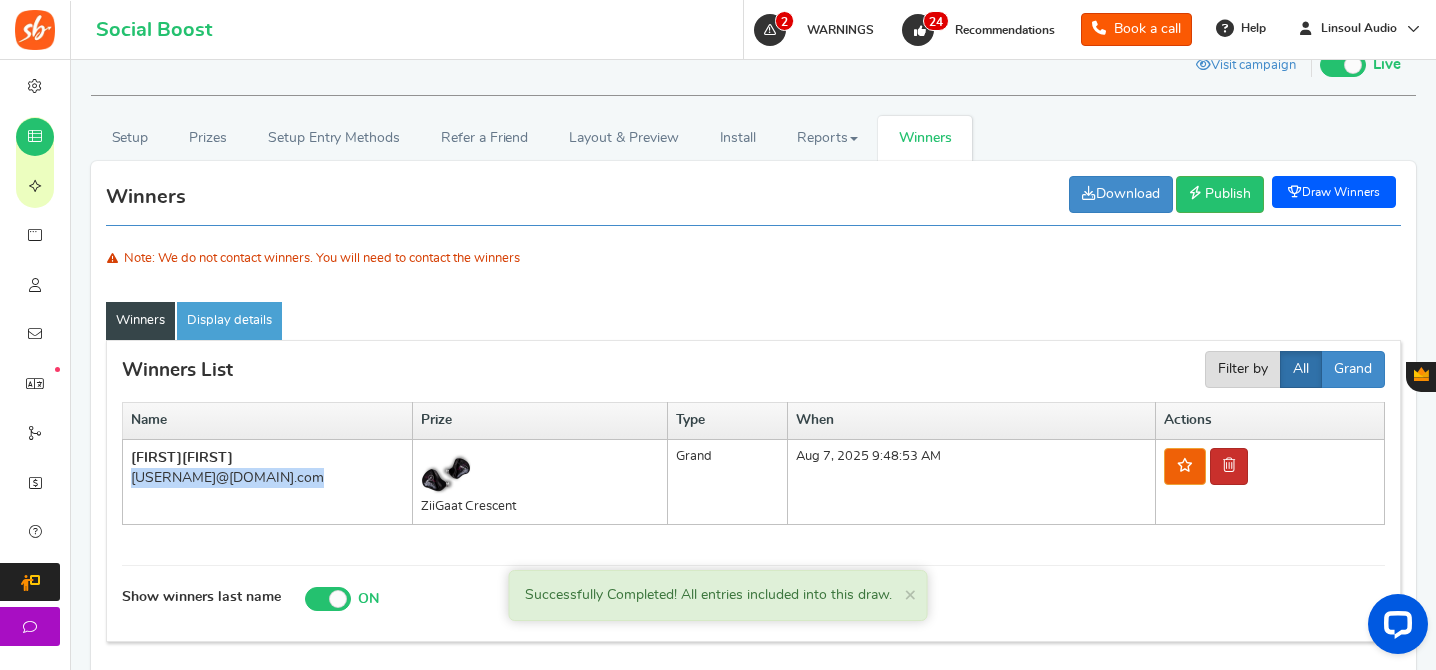 click at bounding box center (1229, 466) 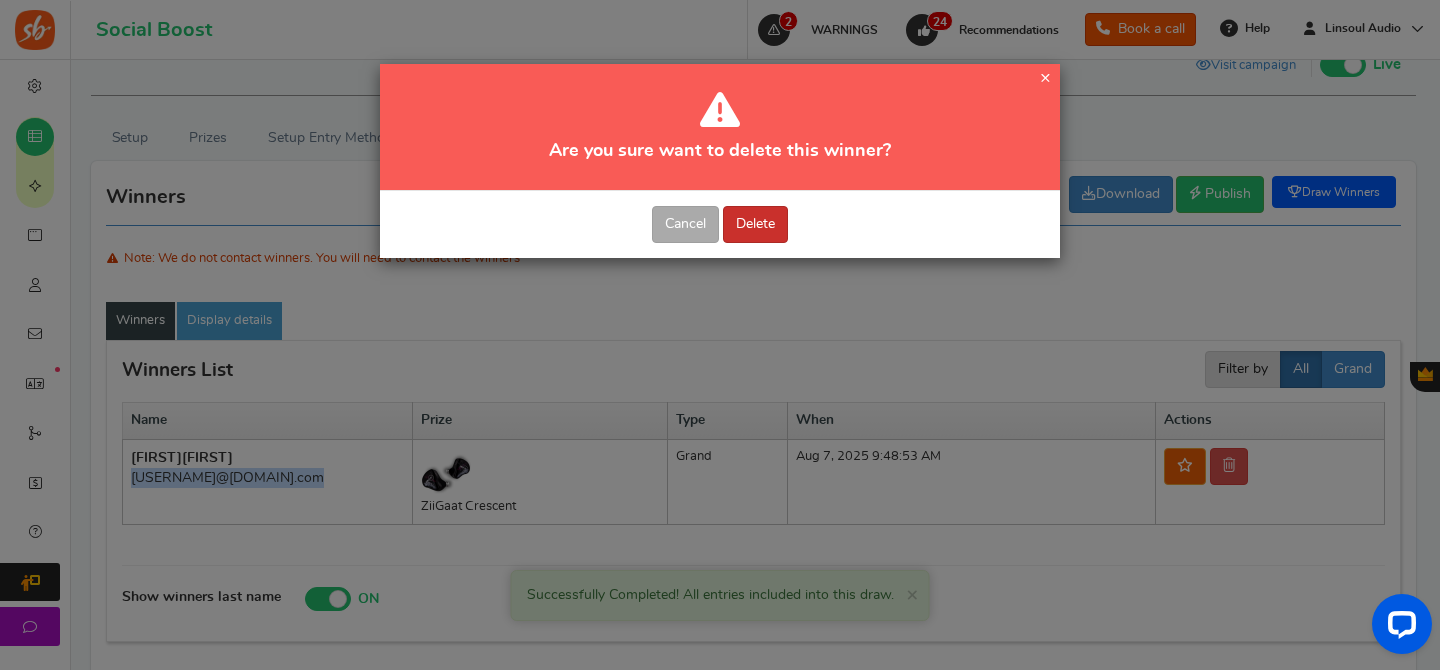 click on "Delete" at bounding box center [755, 224] 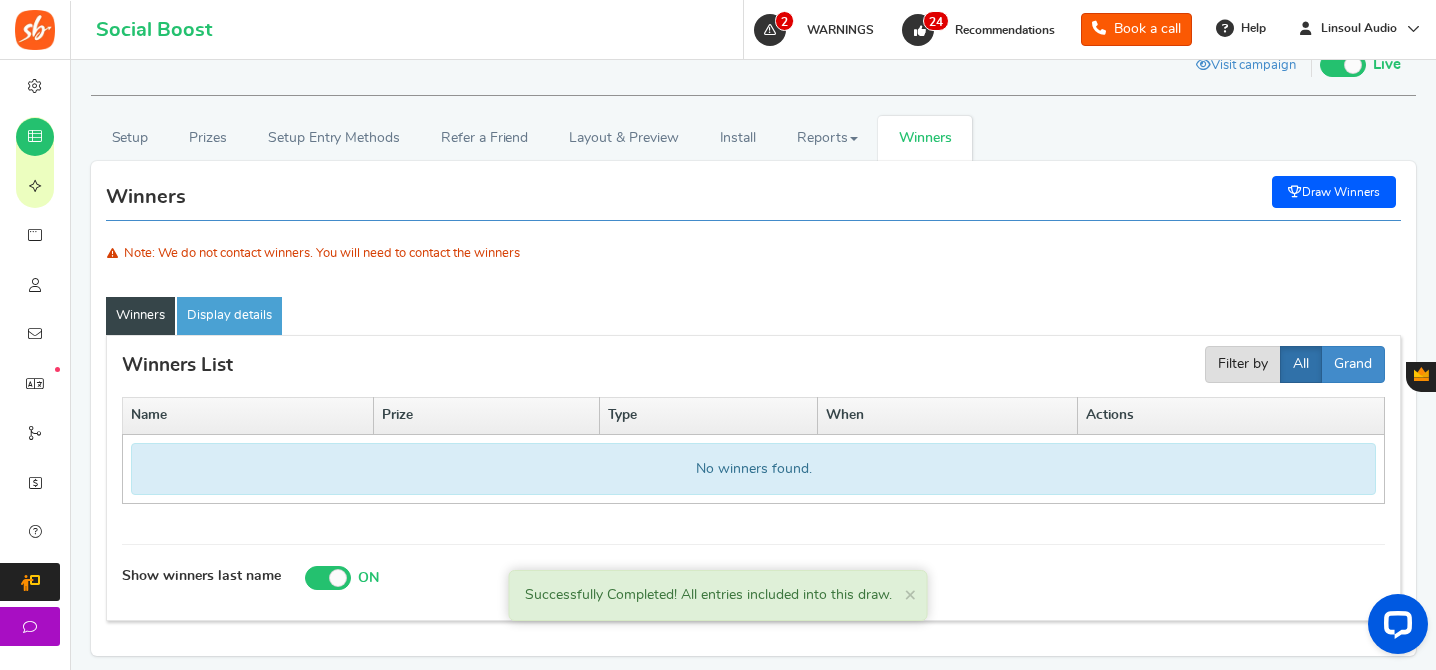 click on "Draw Winners" at bounding box center [1334, 192] 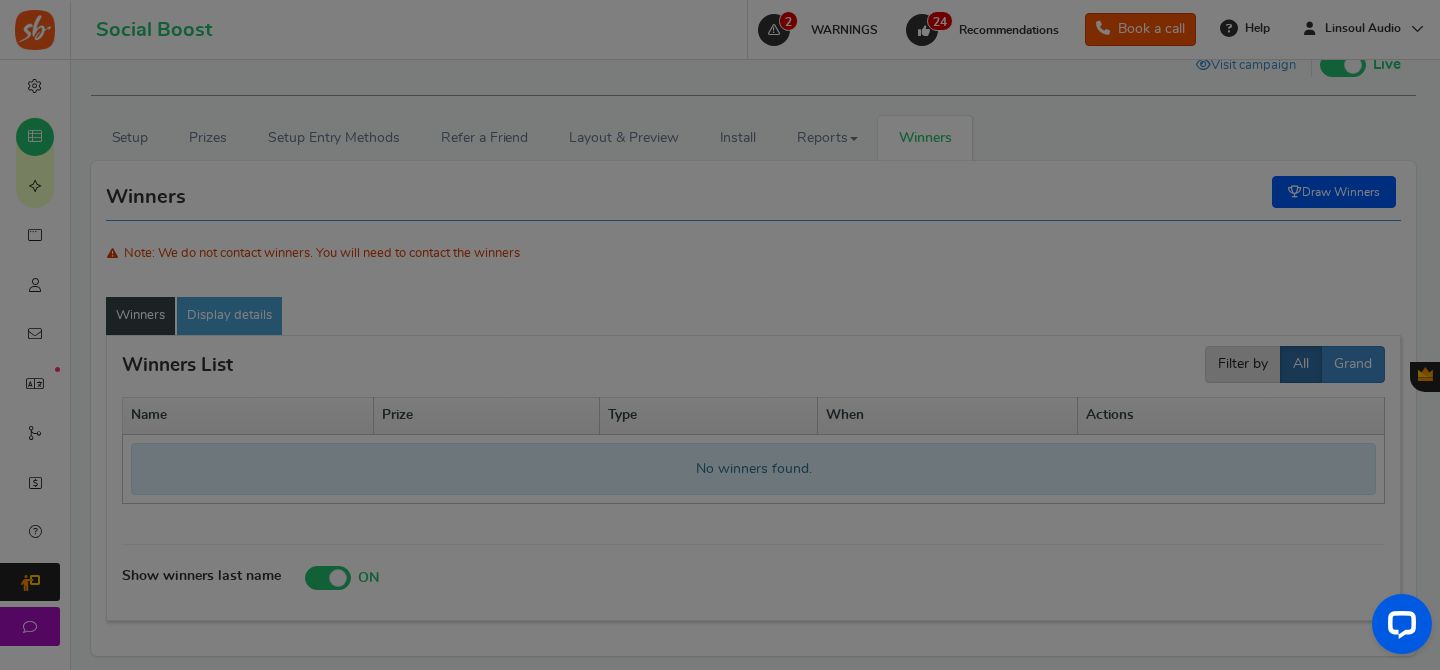 scroll, scrollTop: 0, scrollLeft: 0, axis: both 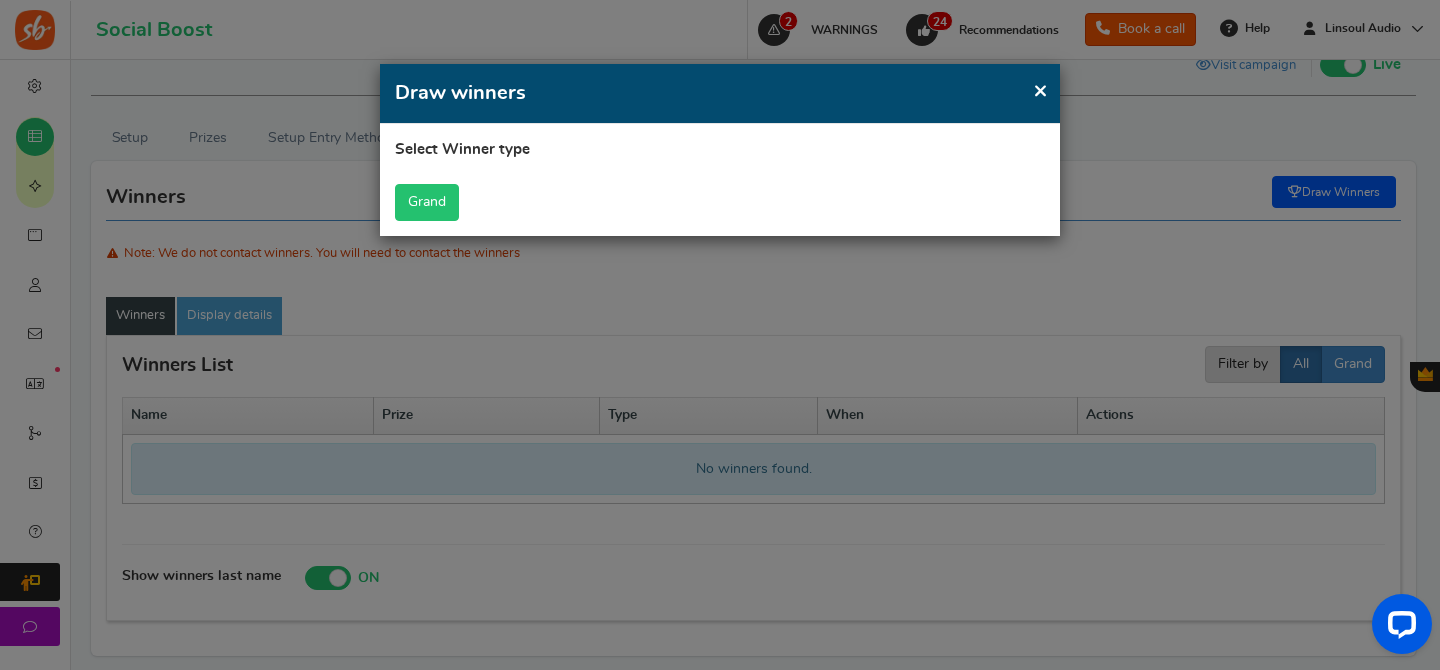 click on "Grand" at bounding box center (427, 202) 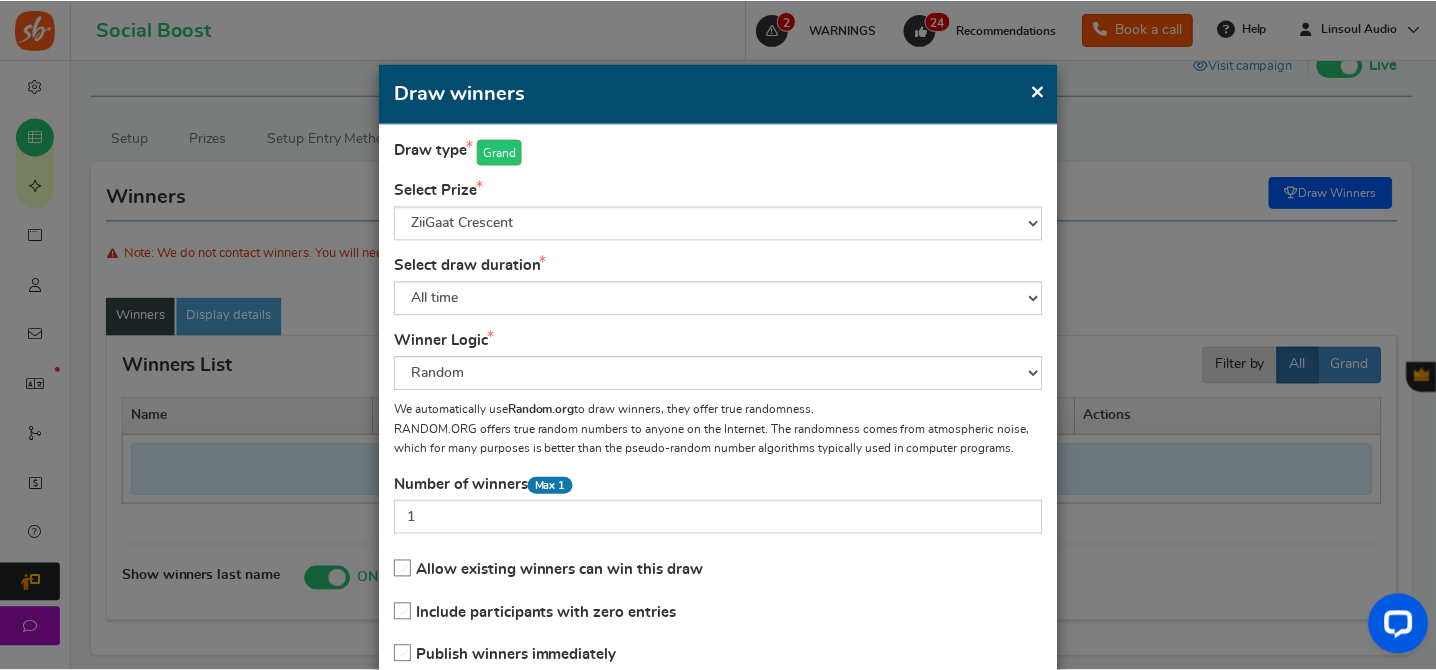 scroll, scrollTop: 141, scrollLeft: 0, axis: vertical 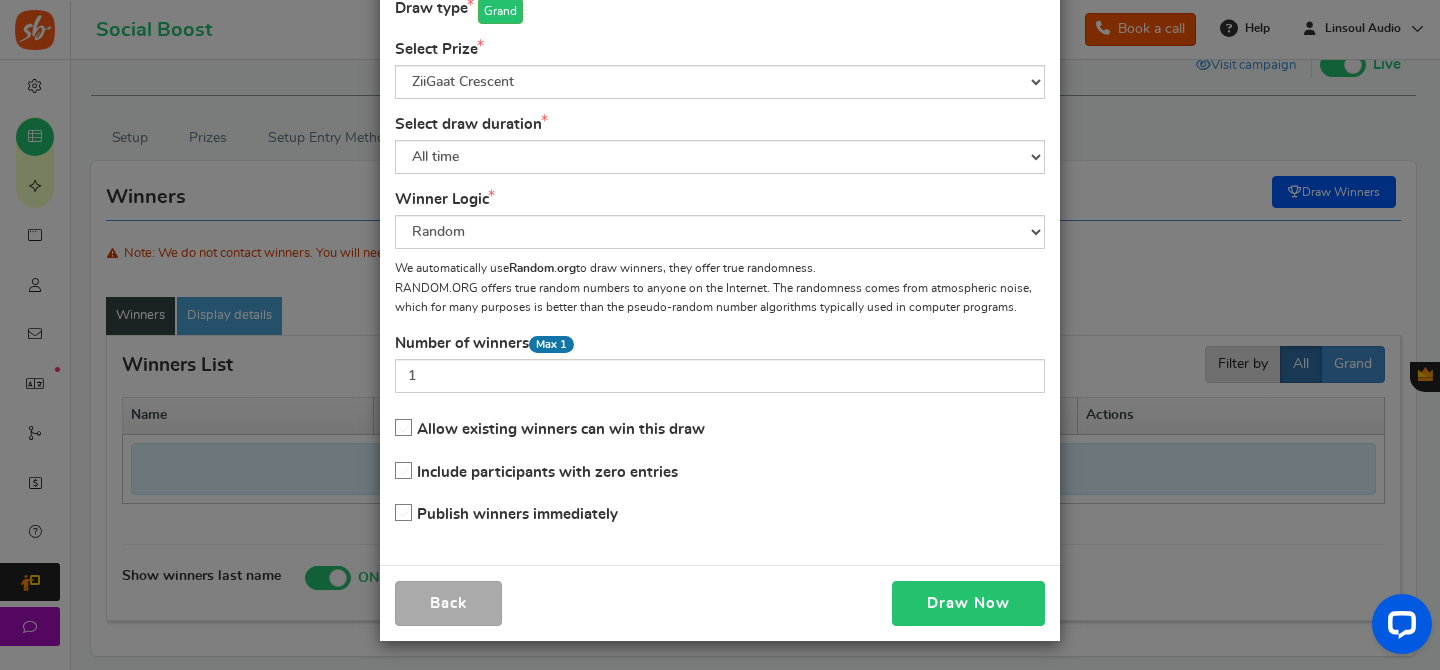 click on "Draw Now" at bounding box center (968, 603) 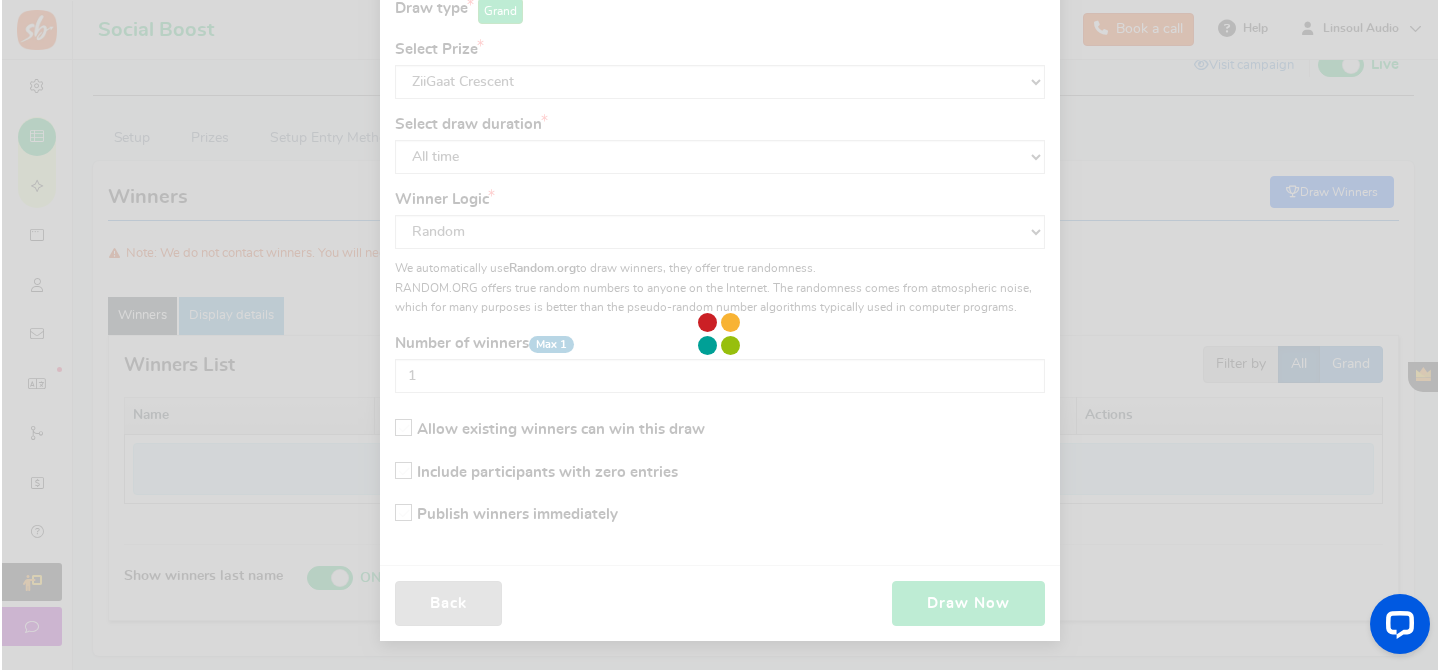 scroll, scrollTop: 107, scrollLeft: 0, axis: vertical 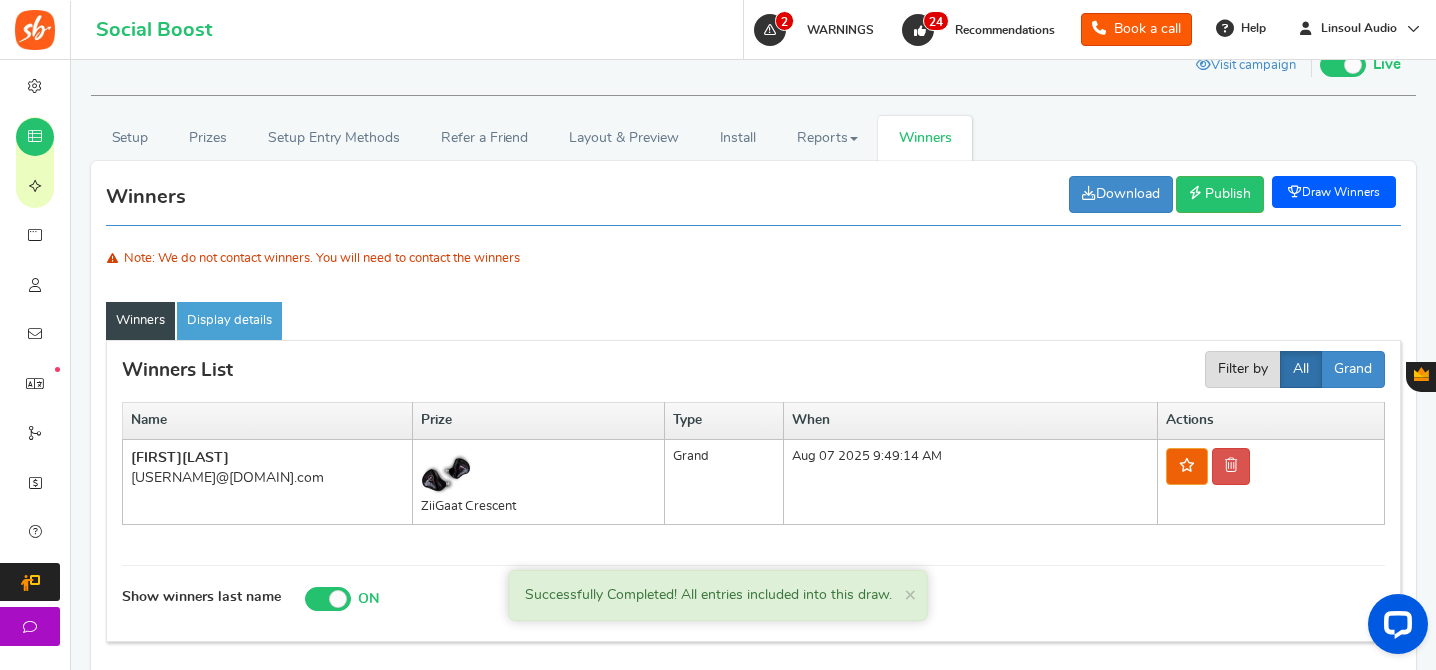 click on "[USERNAME]@[DOMAIN].com" at bounding box center (267, 478) 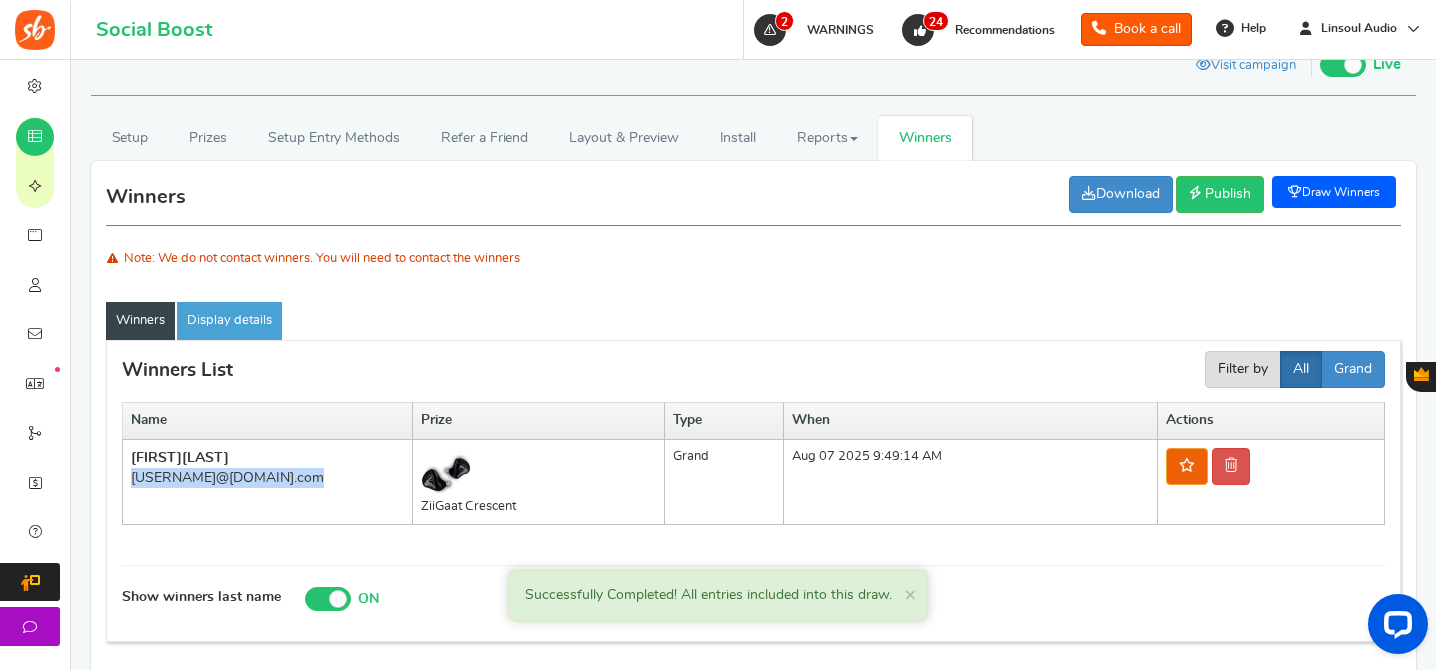 copy on "[USERNAME]@[DOMAIN].com" 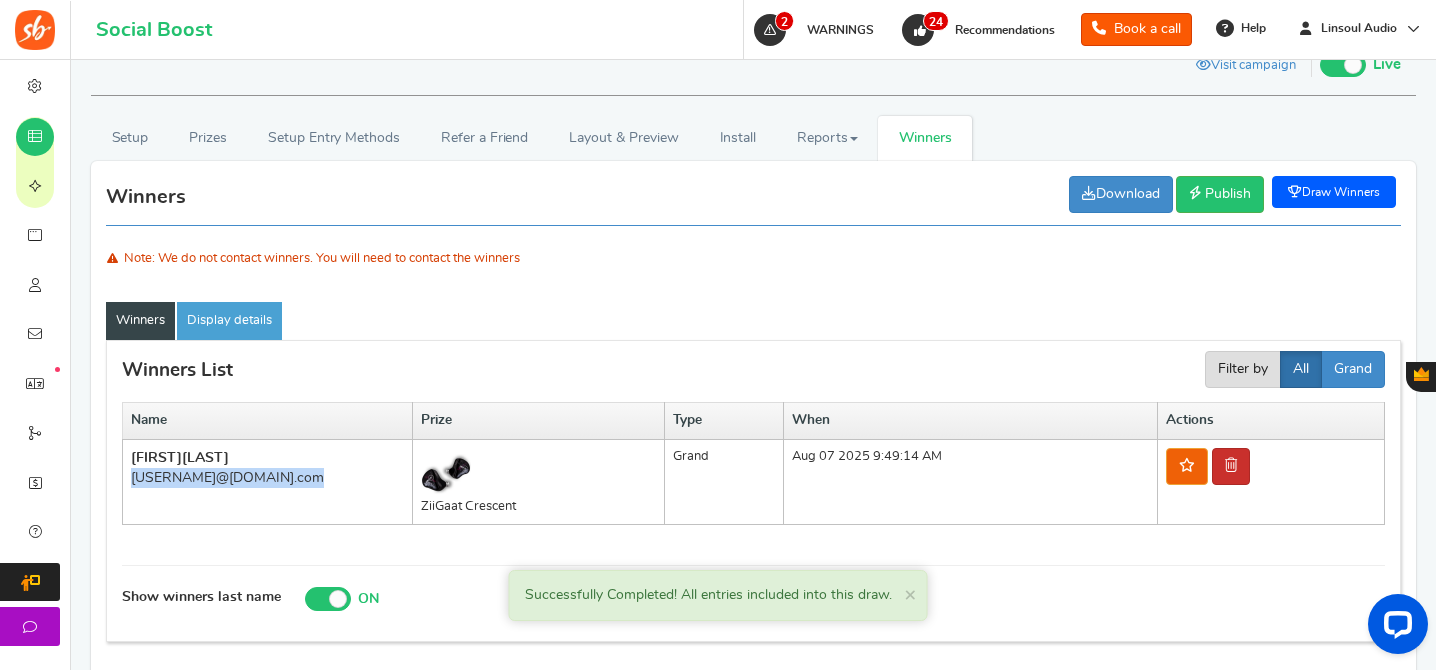 click at bounding box center [1231, 466] 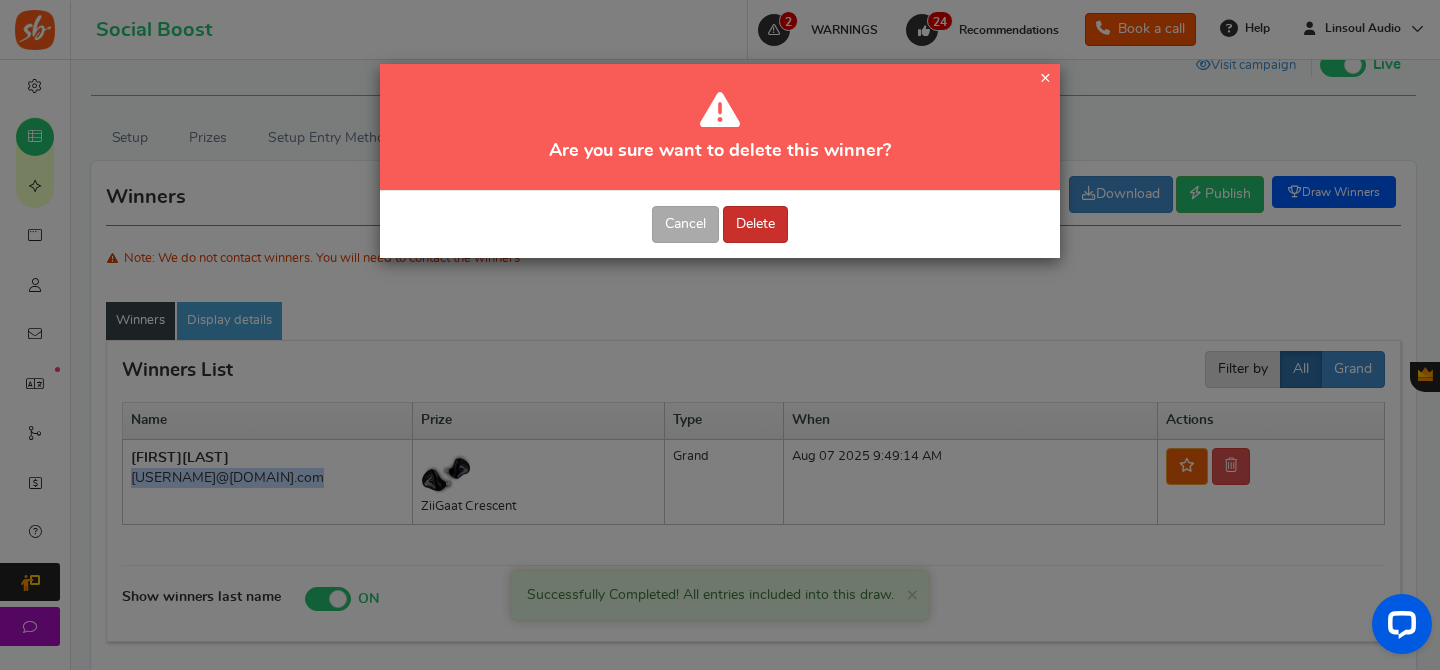 click on "Delete" at bounding box center [755, 224] 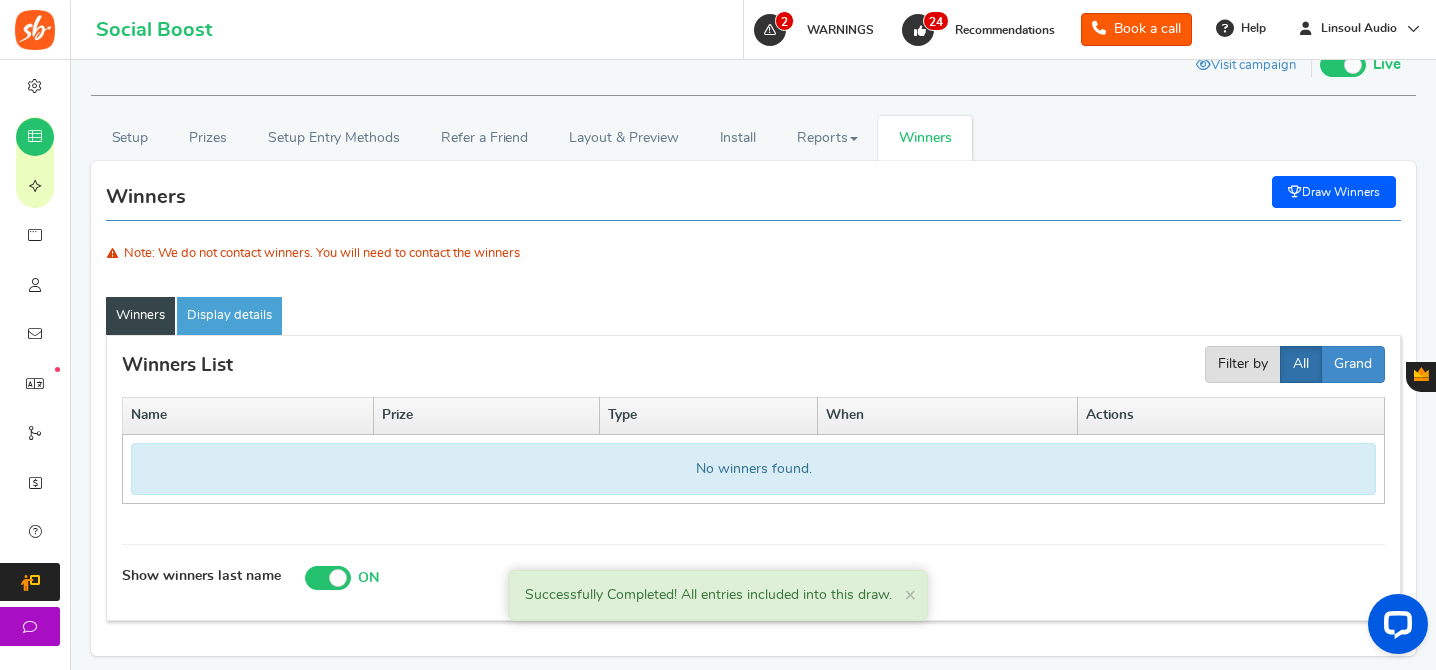 click on "Draw Winners" at bounding box center [1334, 192] 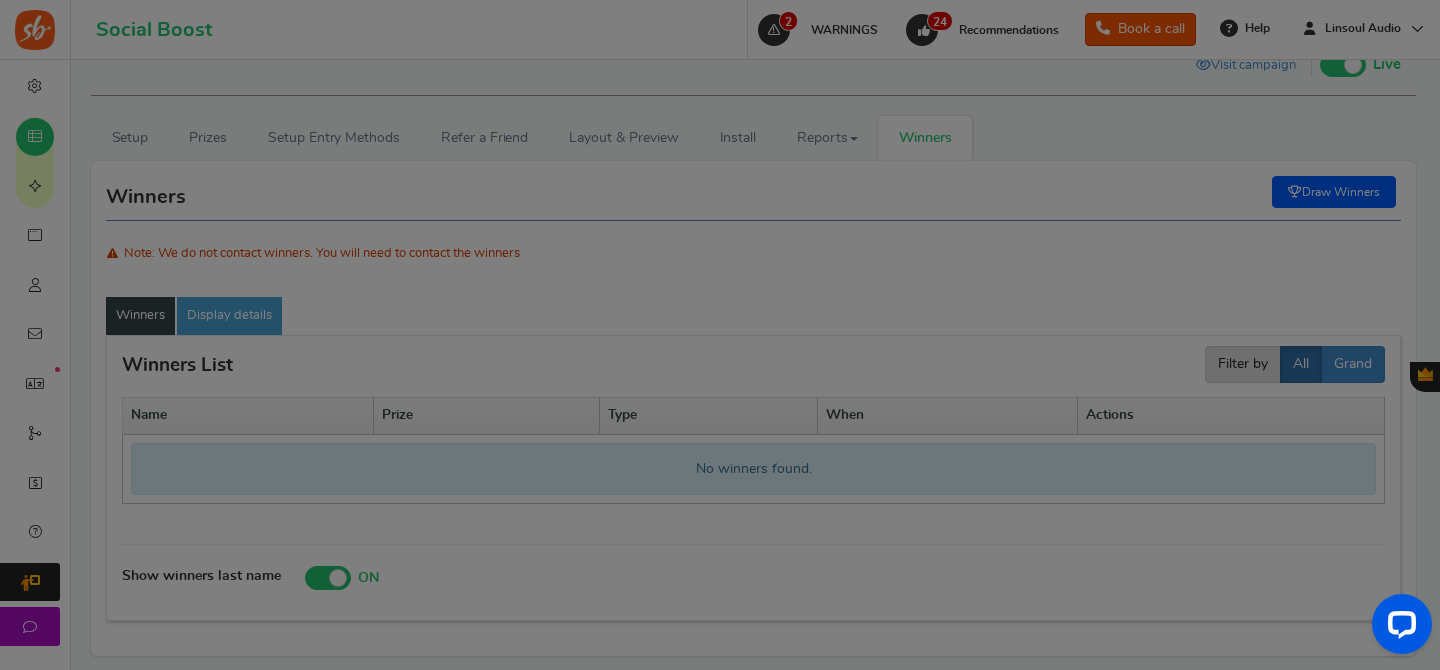 scroll, scrollTop: 0, scrollLeft: 0, axis: both 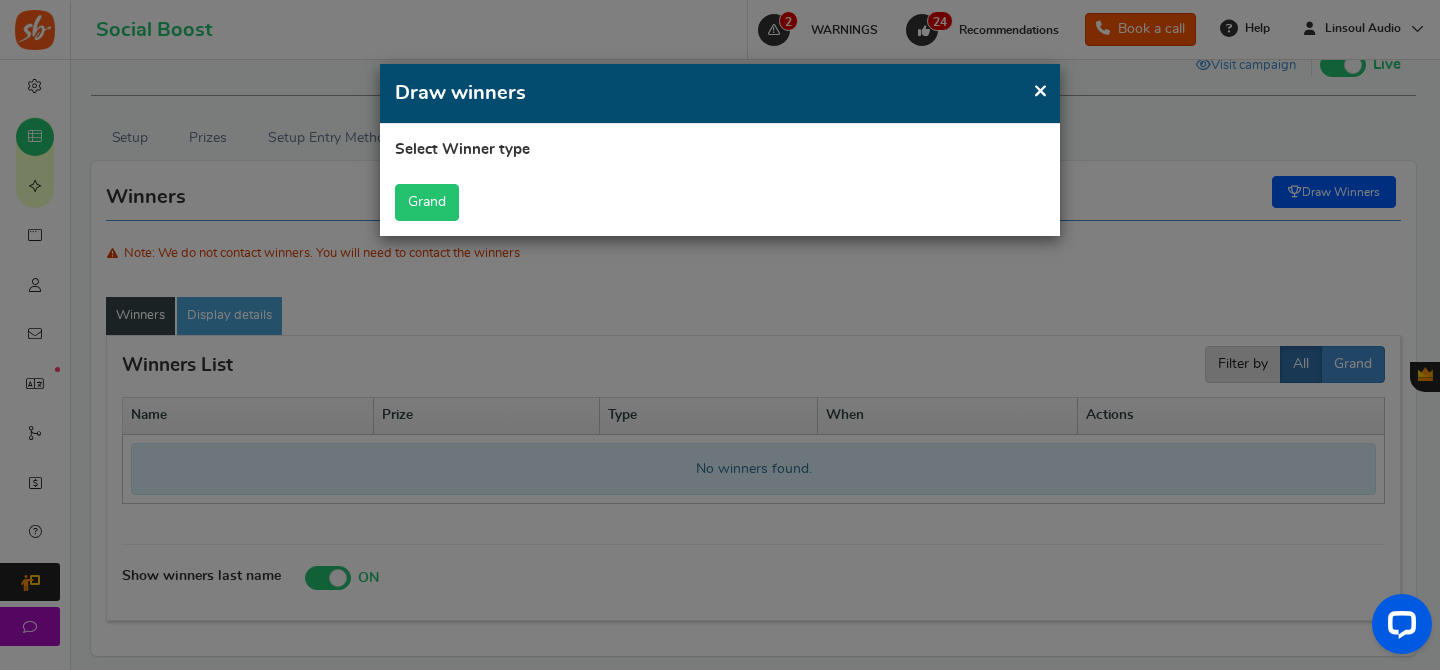 click on "Grand" at bounding box center [427, 202] 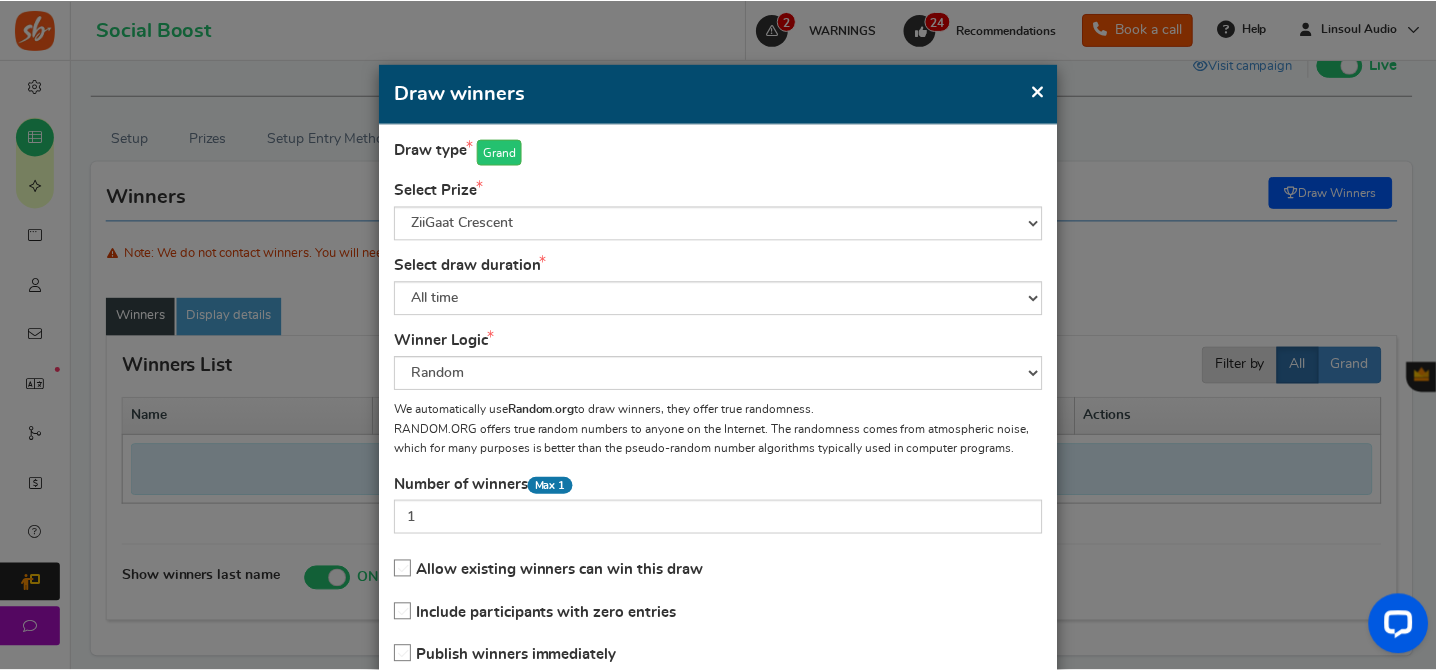 scroll, scrollTop: 141, scrollLeft: 0, axis: vertical 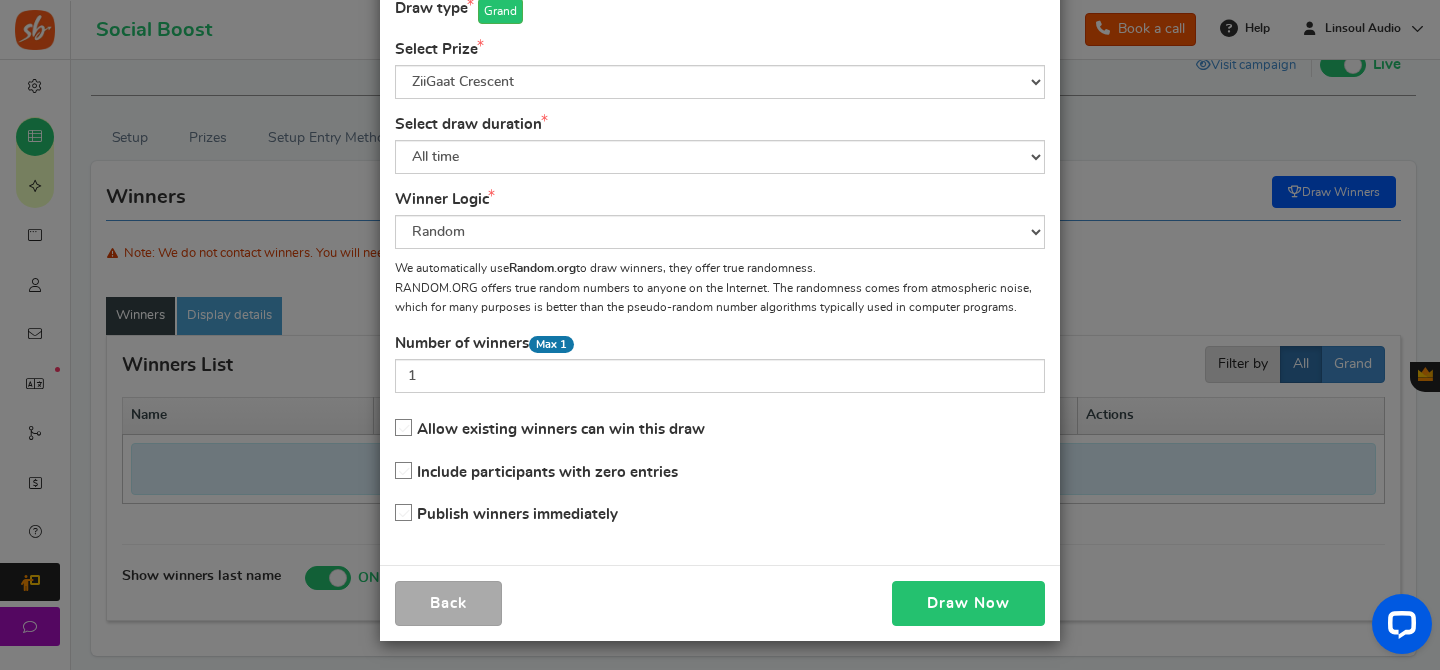 click on "Draw Now" at bounding box center [968, 603] 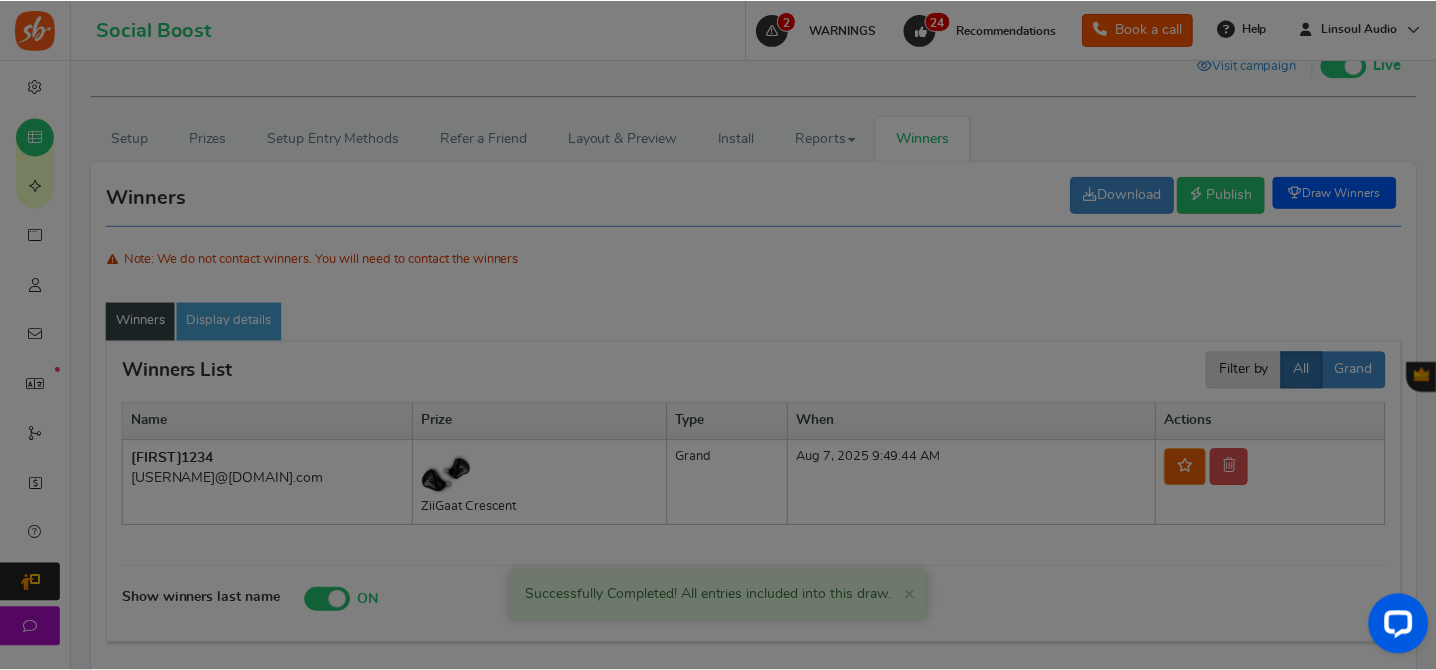 scroll, scrollTop: 107, scrollLeft: 0, axis: vertical 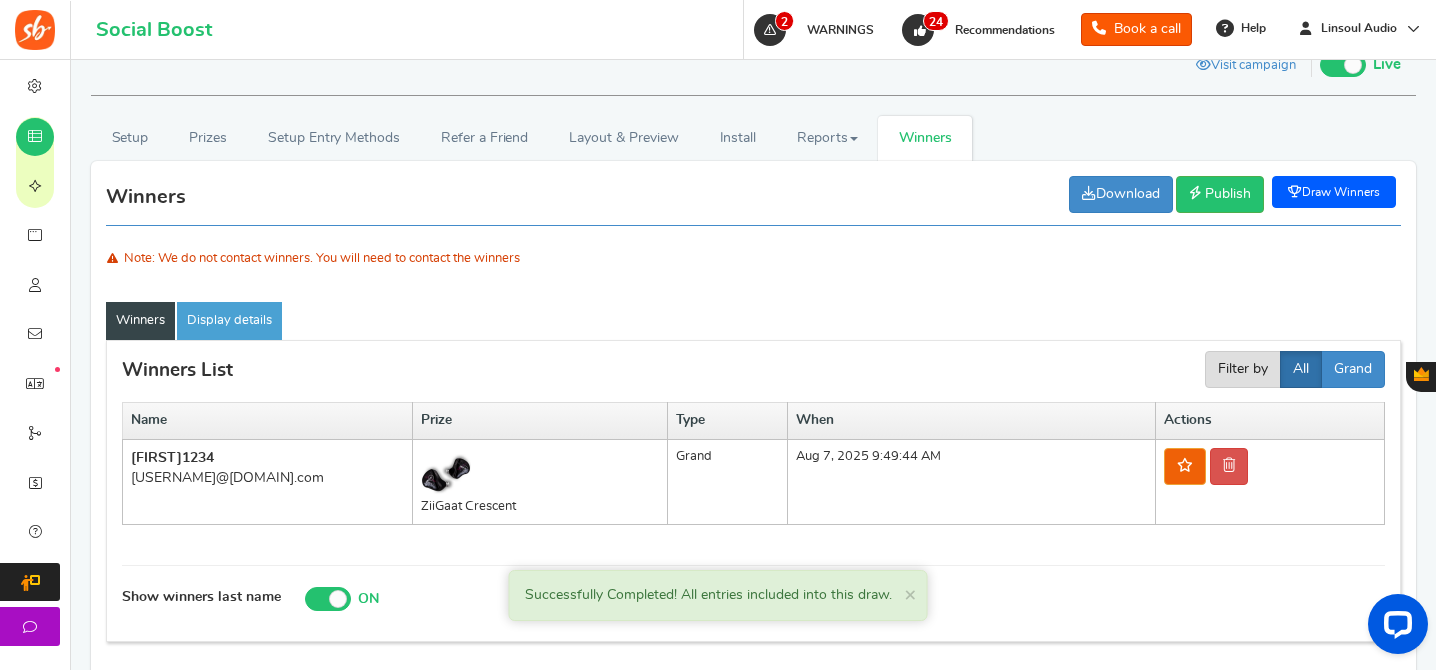 click on "[USERNAME]@[DOMAIN].com" at bounding box center (267, 478) 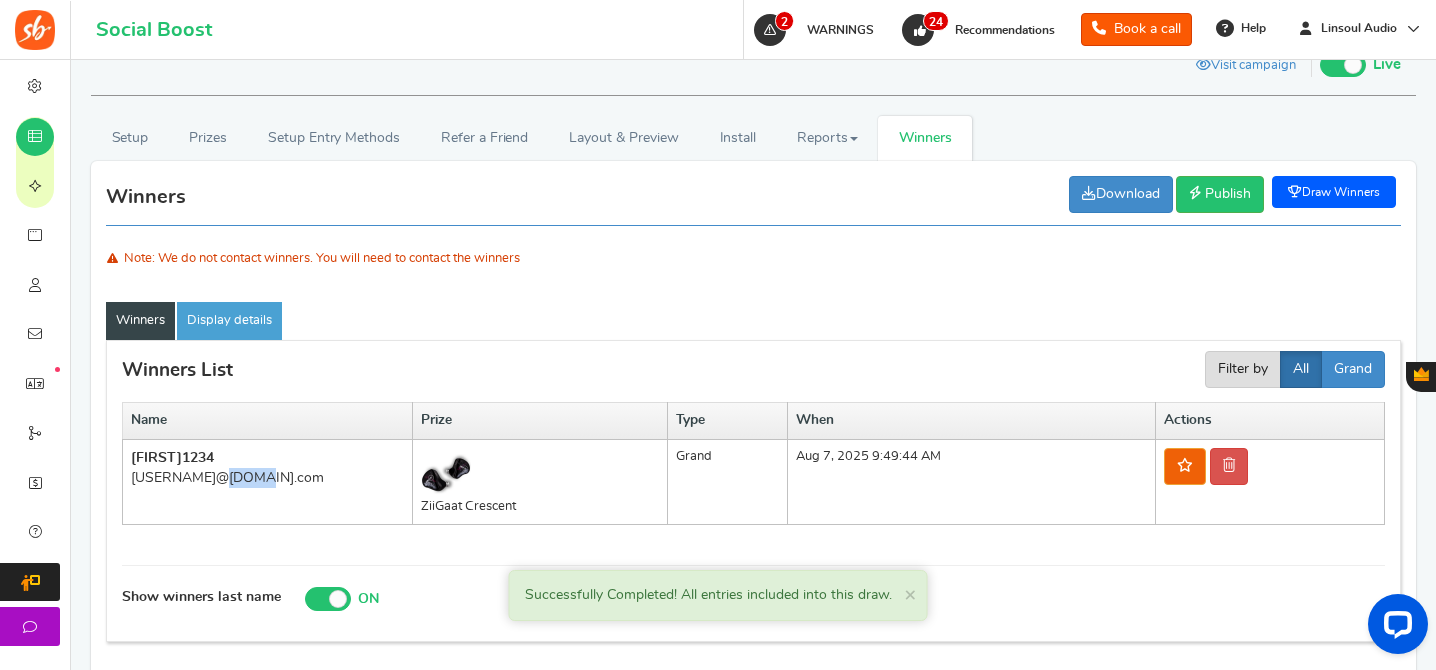 click on "[USERNAME]@[DOMAIN].com" at bounding box center (267, 478) 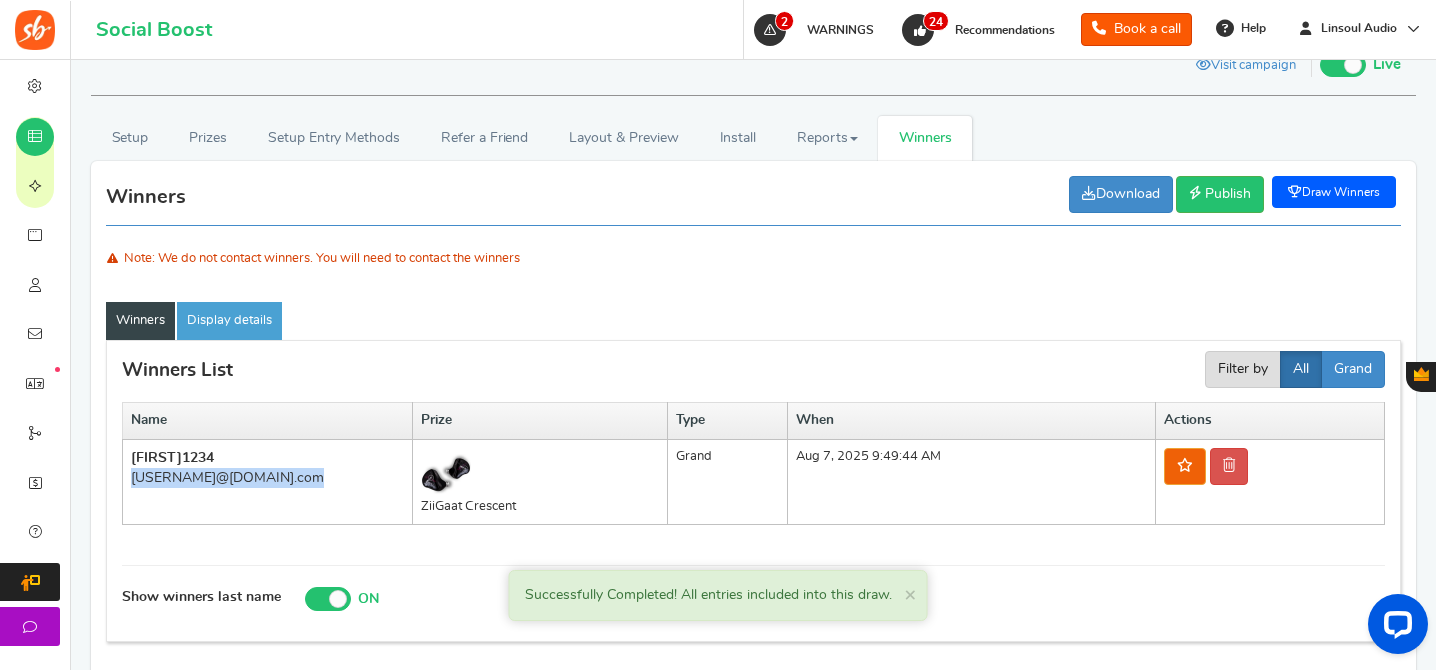 copy on "[USERNAME]@[DOMAIN].com" 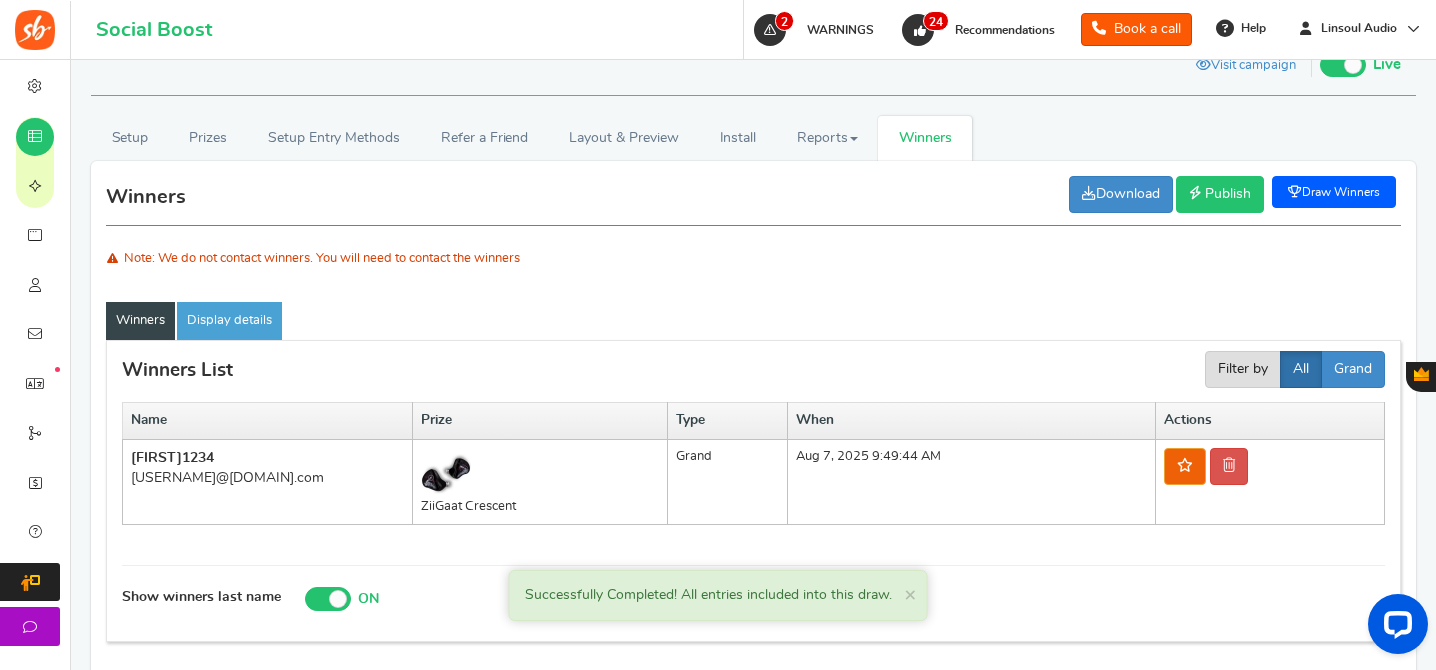 click on "Publish" at bounding box center (1228, 194) 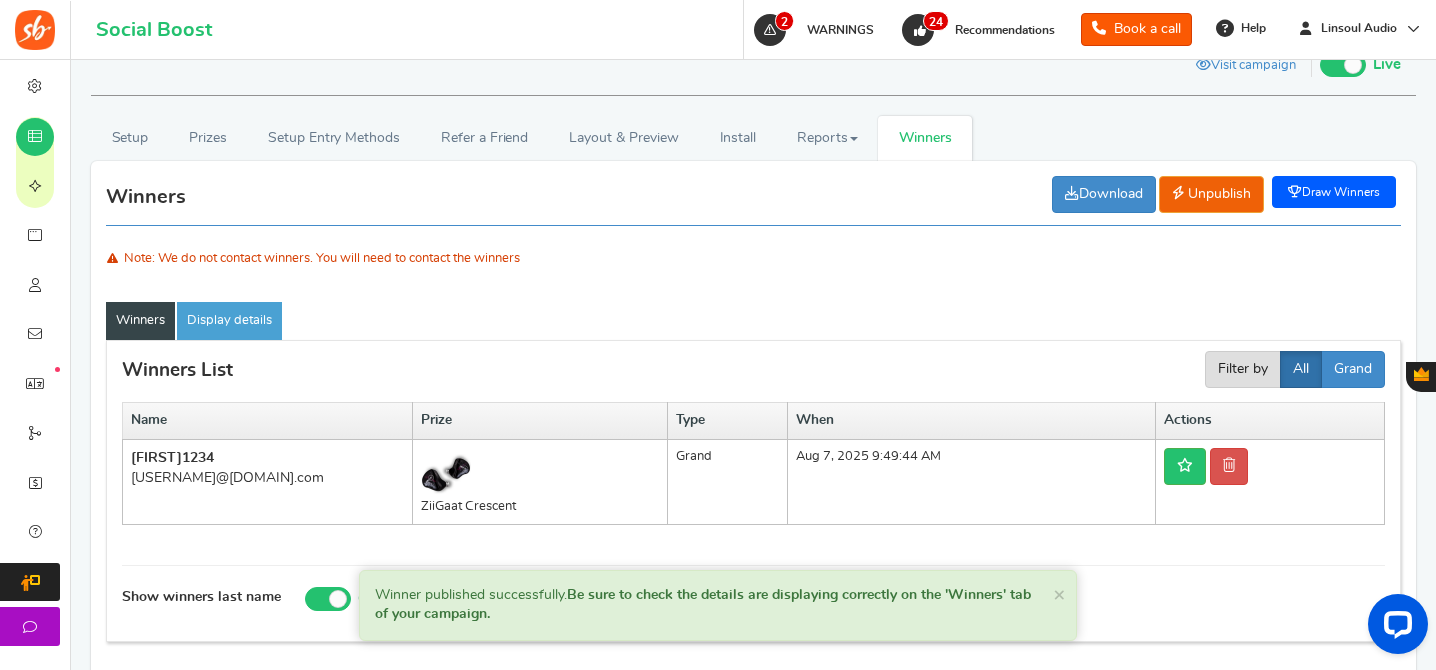 scroll, scrollTop: 107, scrollLeft: 0, axis: vertical 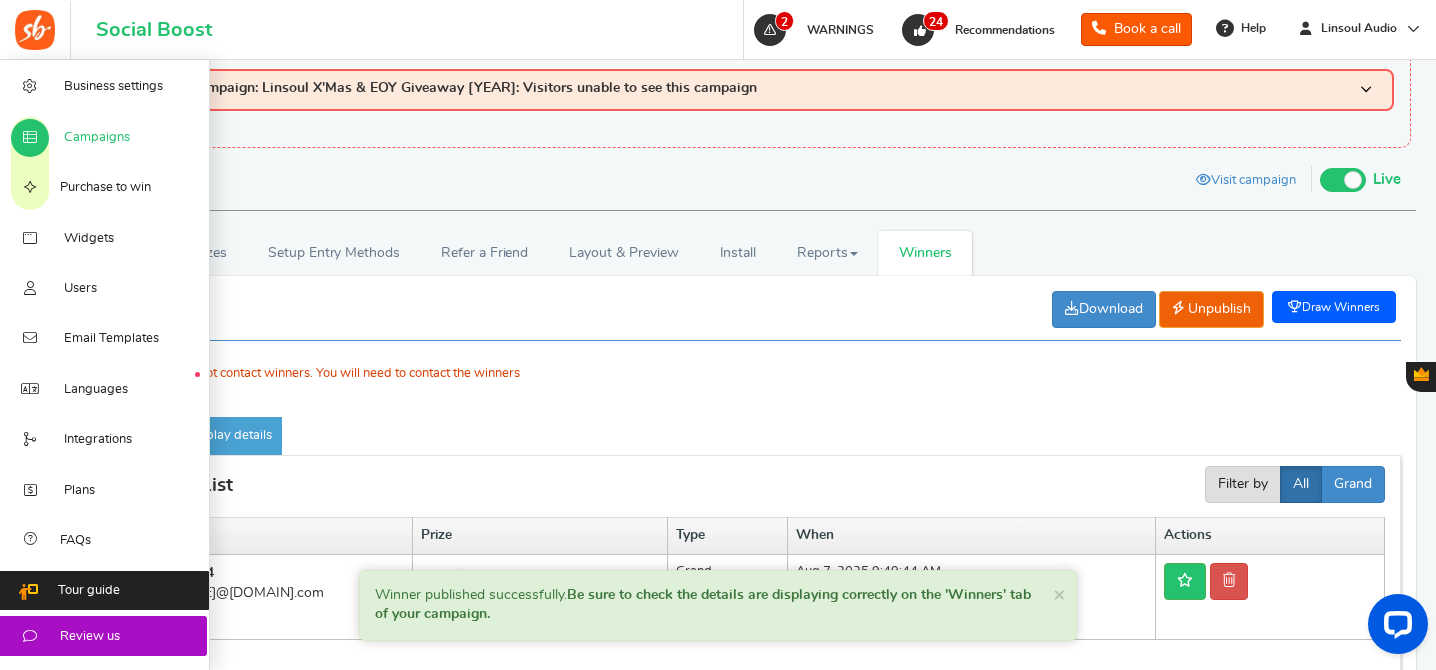 click on "Campaigns" at bounding box center [97, 138] 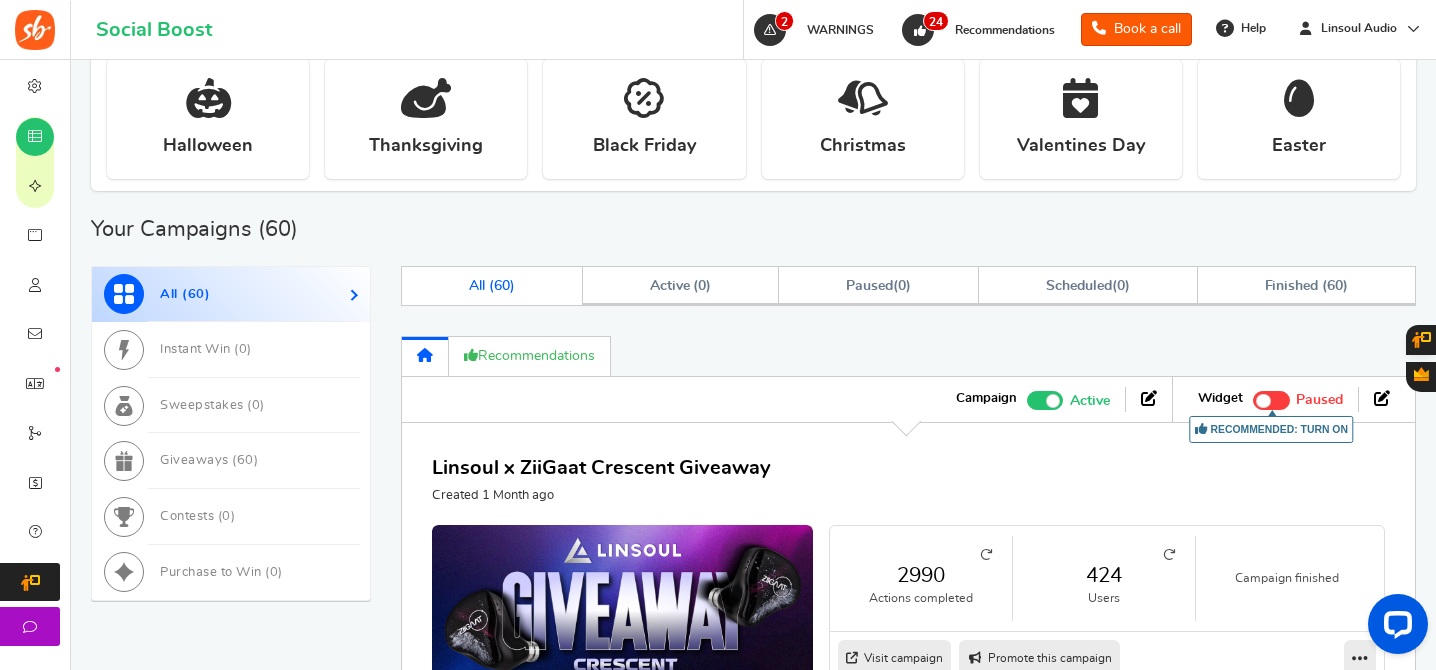 scroll, scrollTop: 663, scrollLeft: 0, axis: vertical 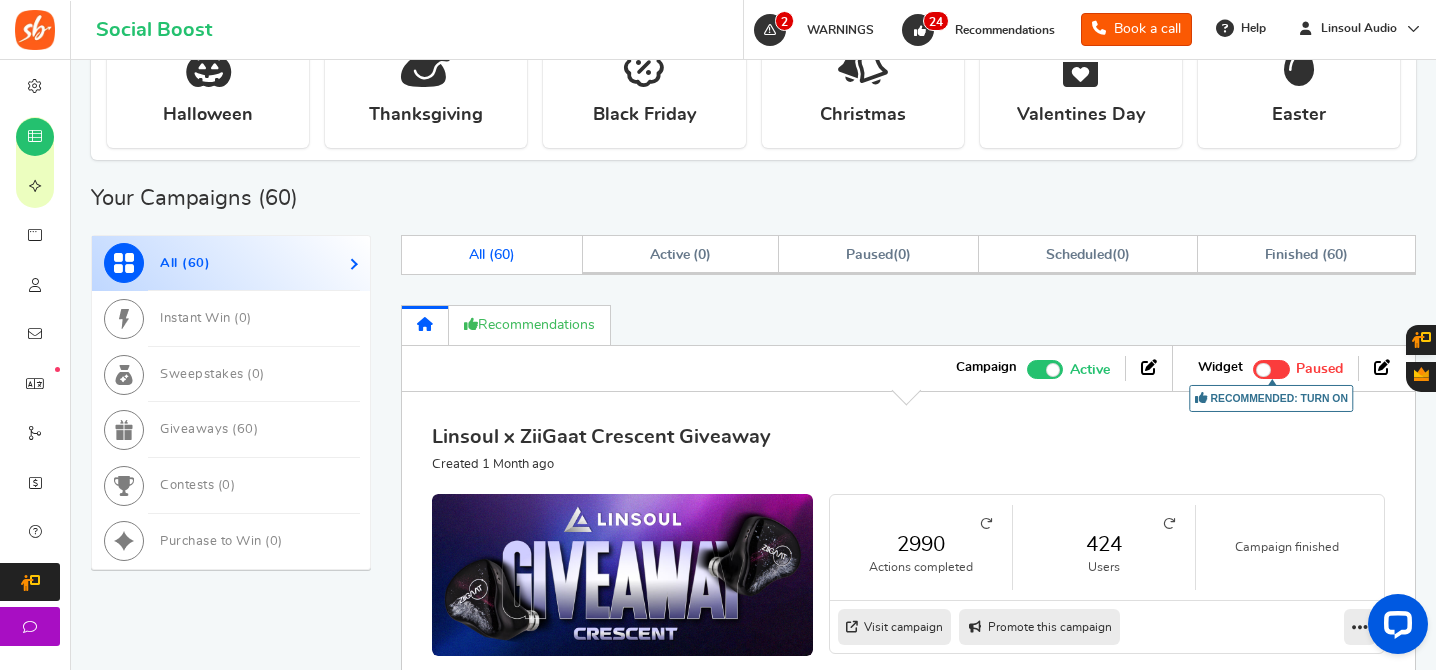 click on "Linsoul x ZiiGaat Crescent Giveaway" at bounding box center (601, 437) 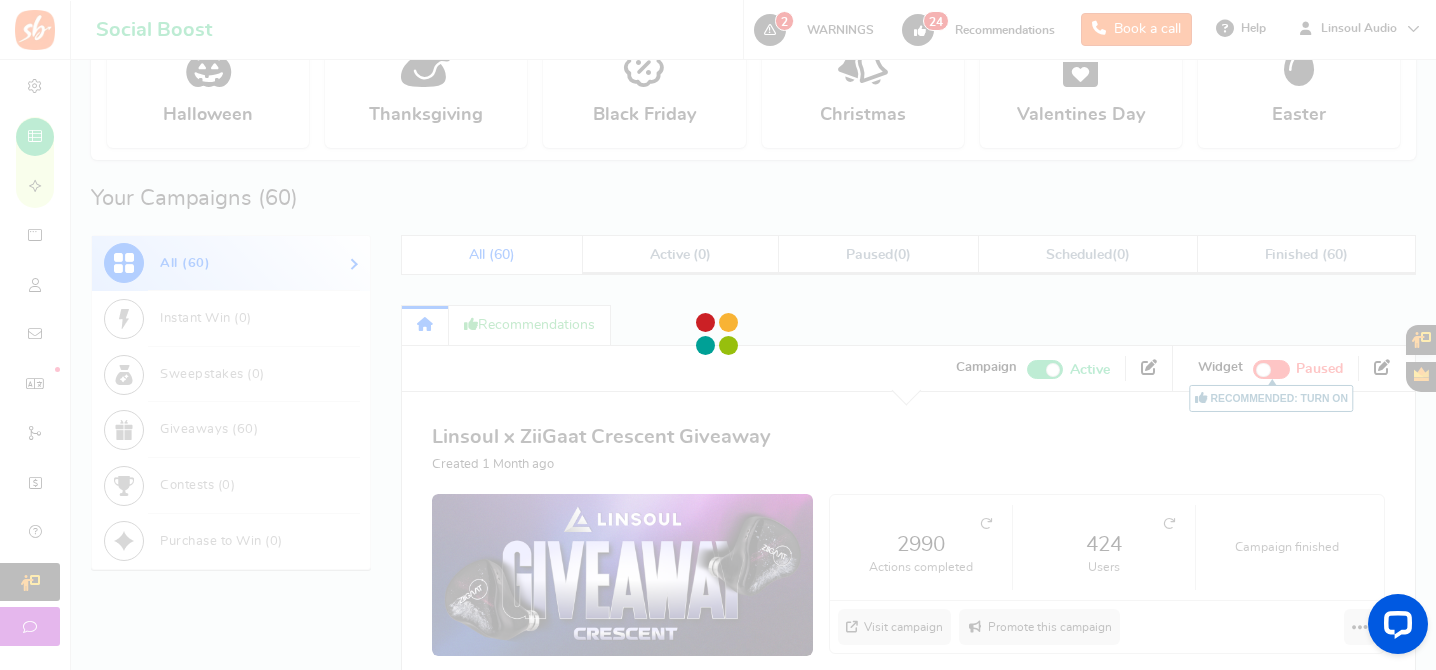 click at bounding box center [718, 335] 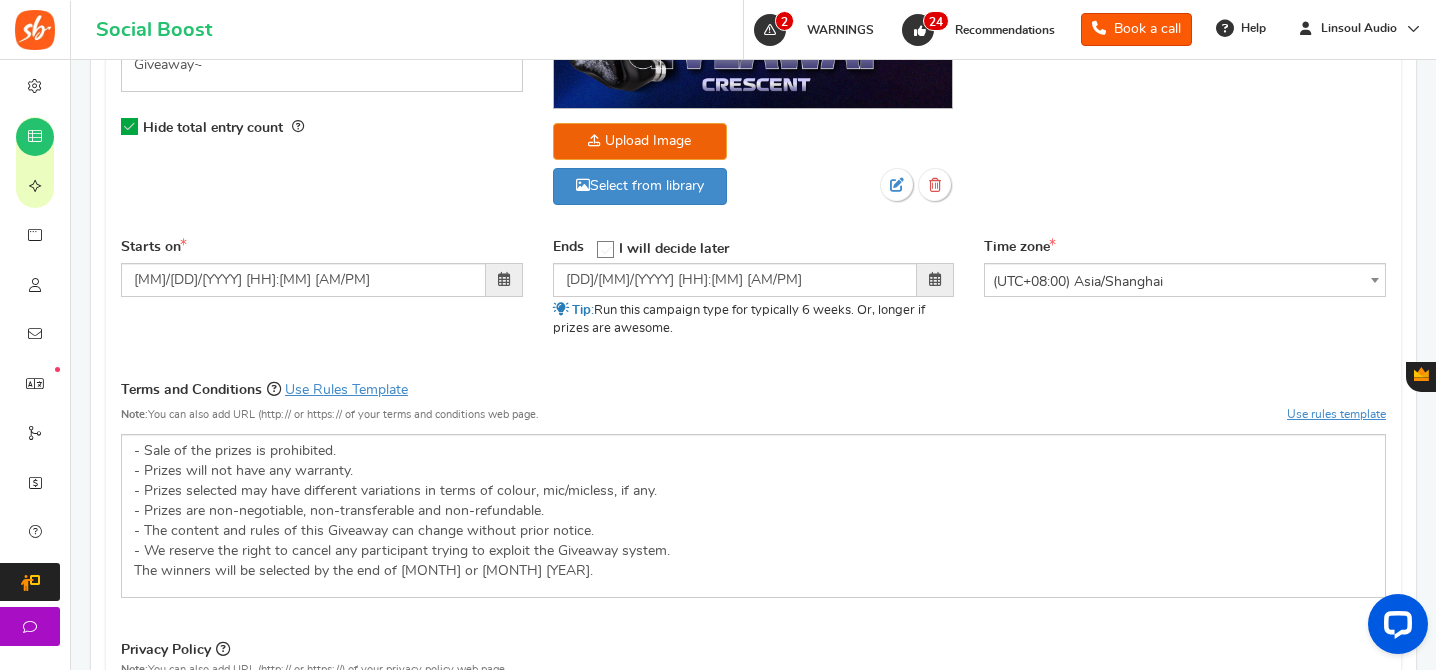 scroll, scrollTop: 0, scrollLeft: 0, axis: both 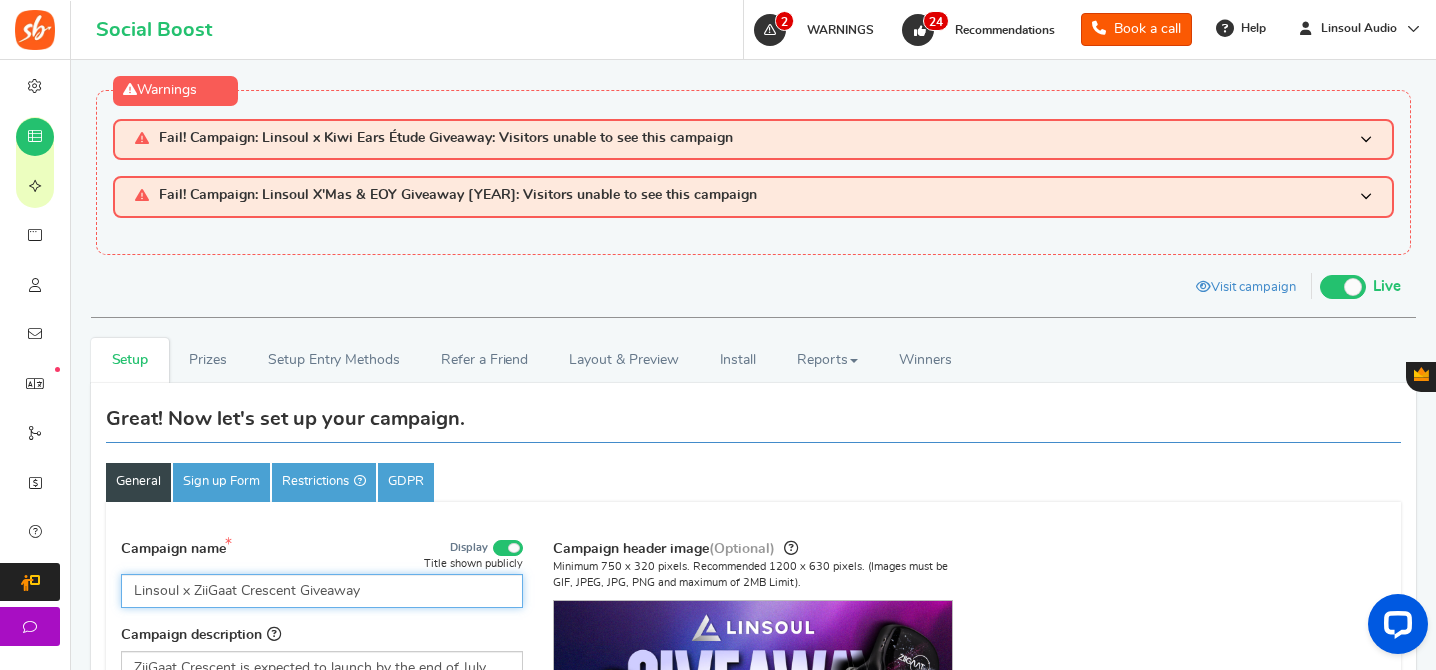 click on "Linsoul x ZiiGaat Crescent Giveaway" at bounding box center (322, 591) 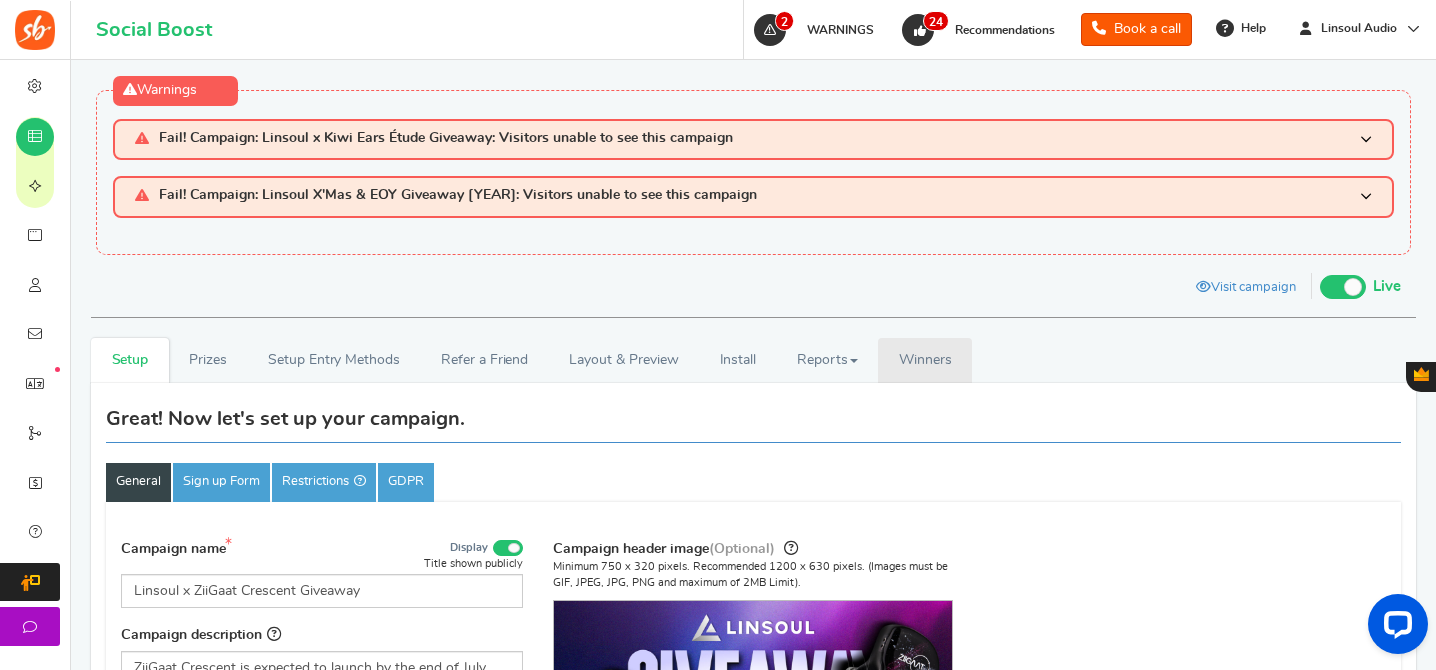 click on "Winners" at bounding box center (925, 360) 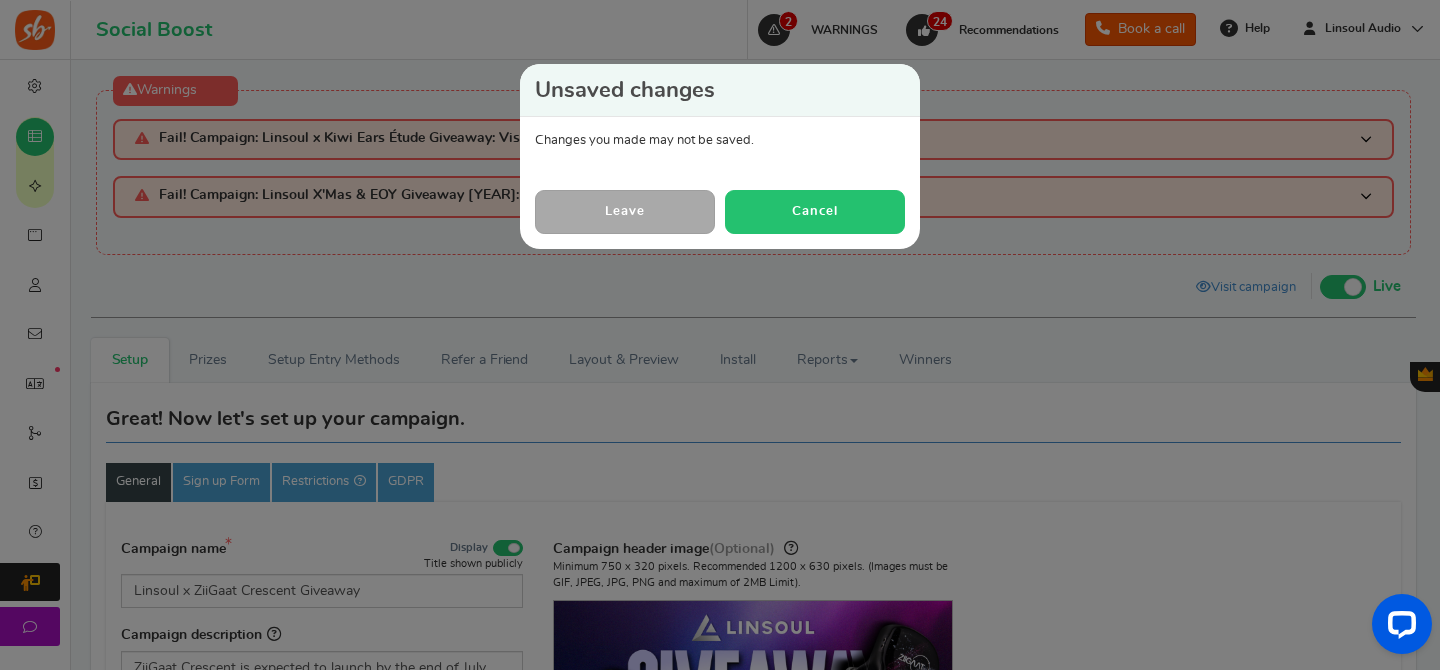 click on "Cancel" at bounding box center [815, 211] 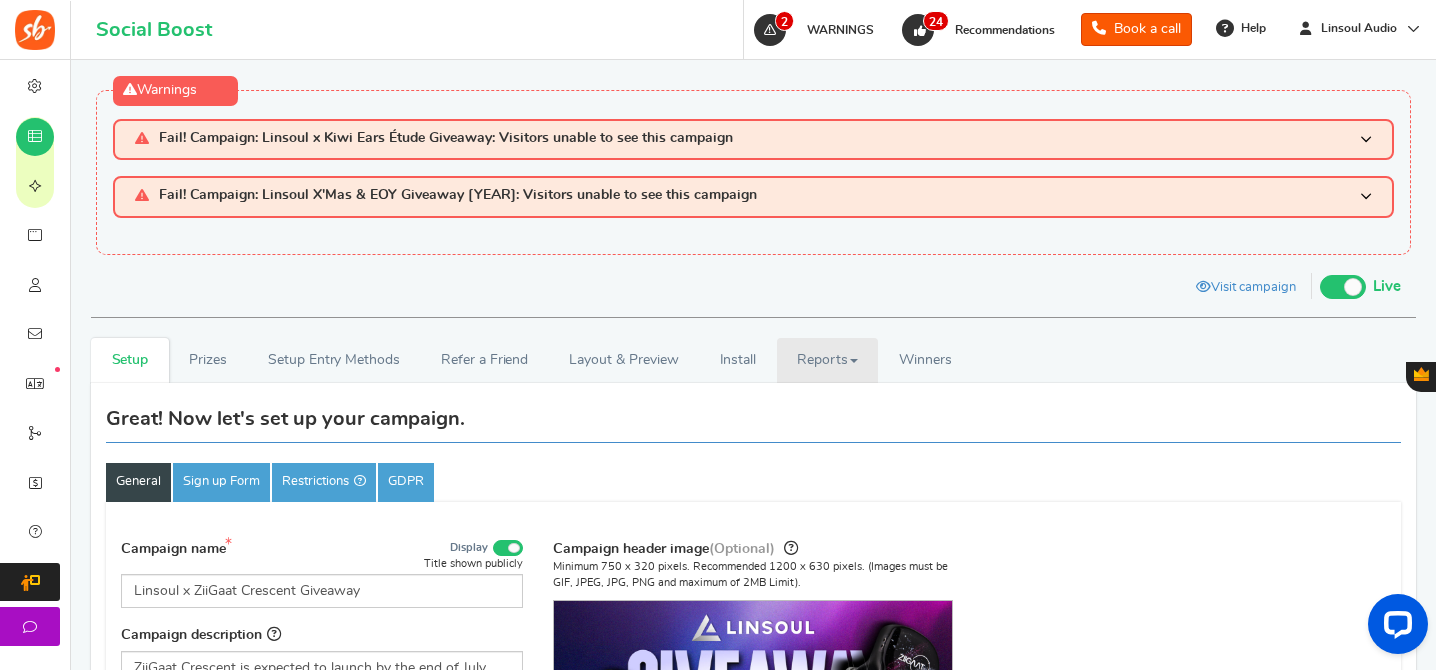 click on "Reports" at bounding box center (828, 360) 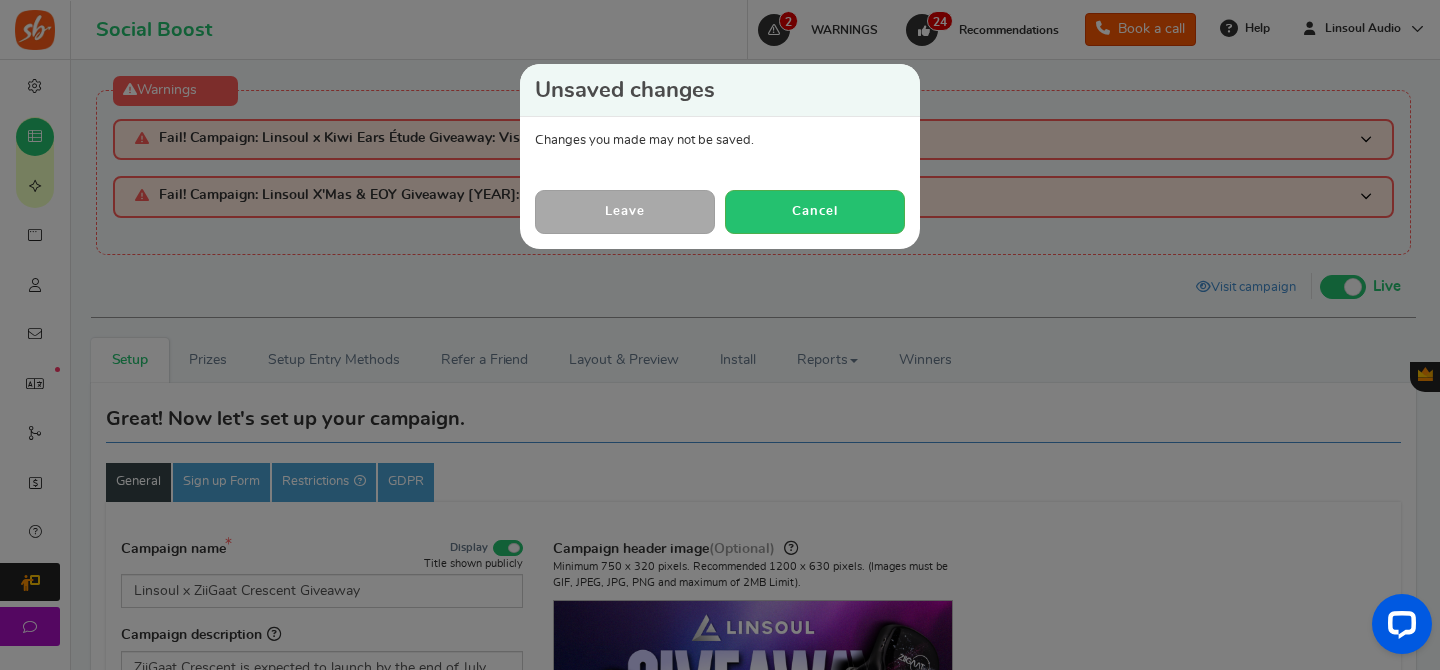 click on "Unsaved changes
Changes you made may not be saved.
Leave
Cancel" at bounding box center (720, 335) 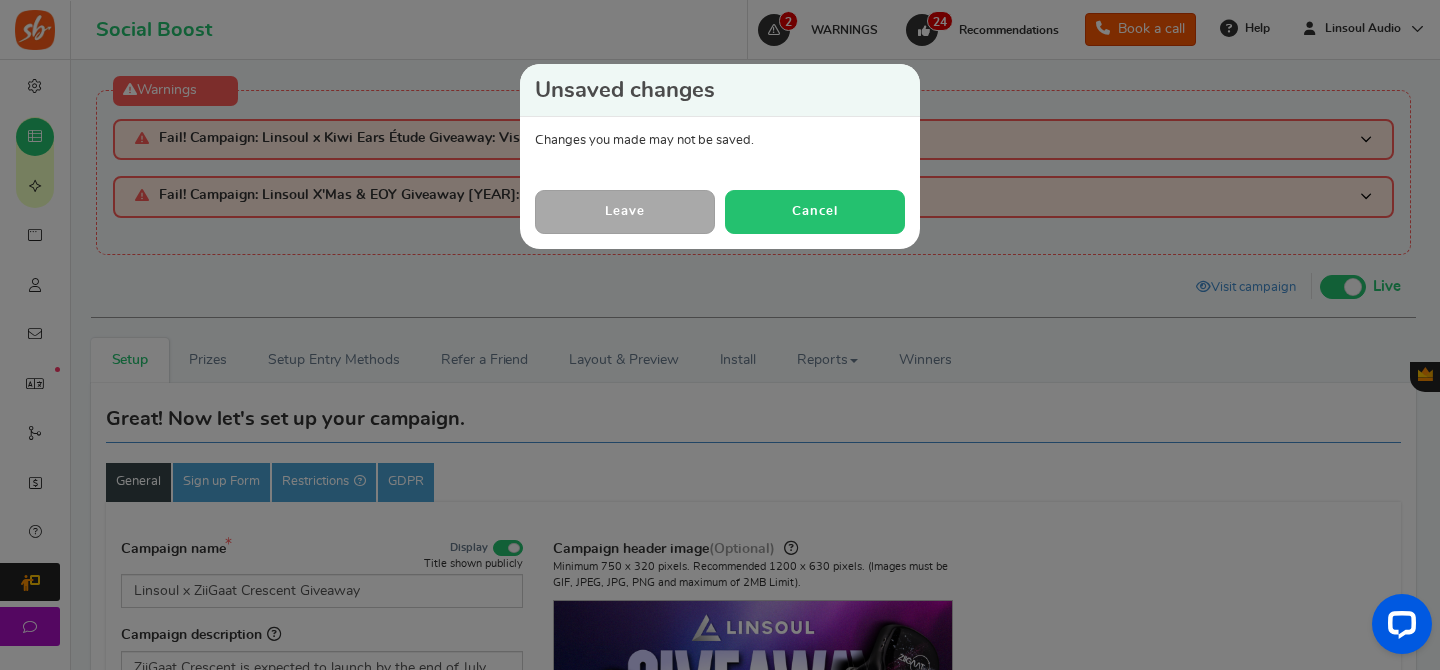 click on "Cancel" at bounding box center (815, 211) 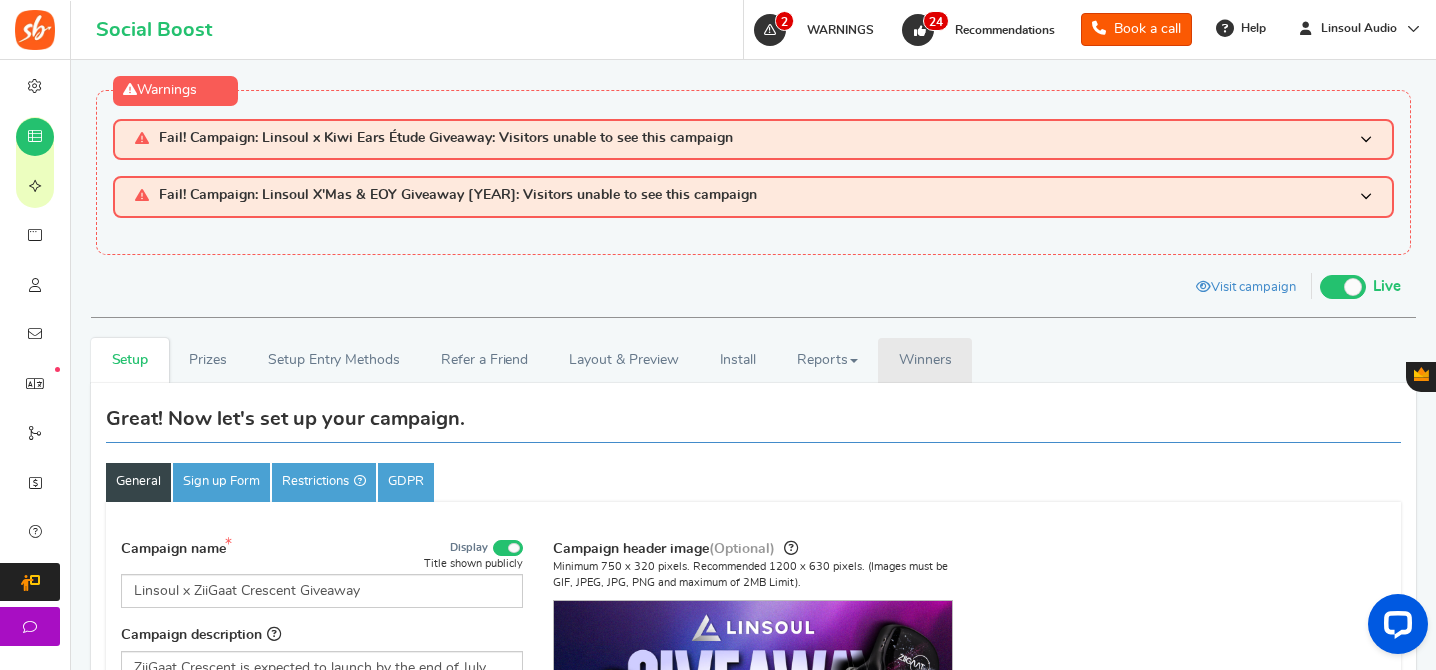 click on "Winners
Winner Draw" at bounding box center [925, 360] 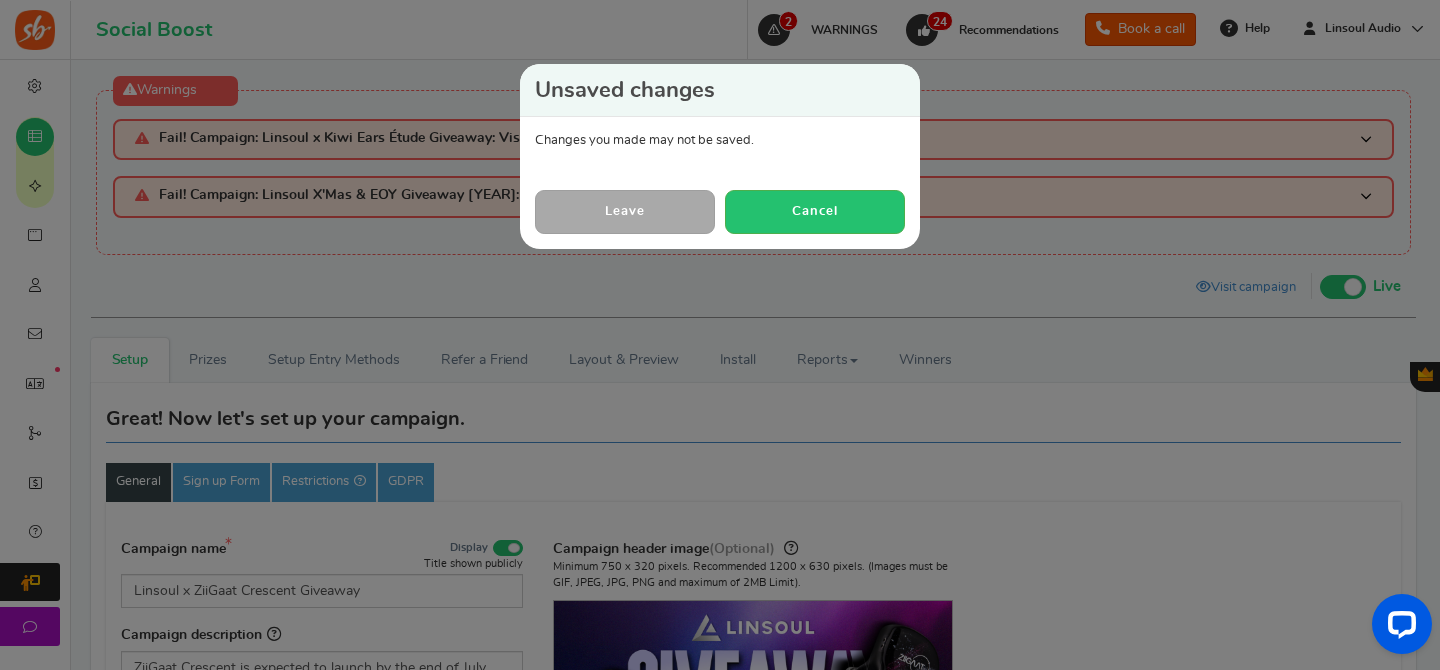 click on "Leave" at bounding box center [625, 211] 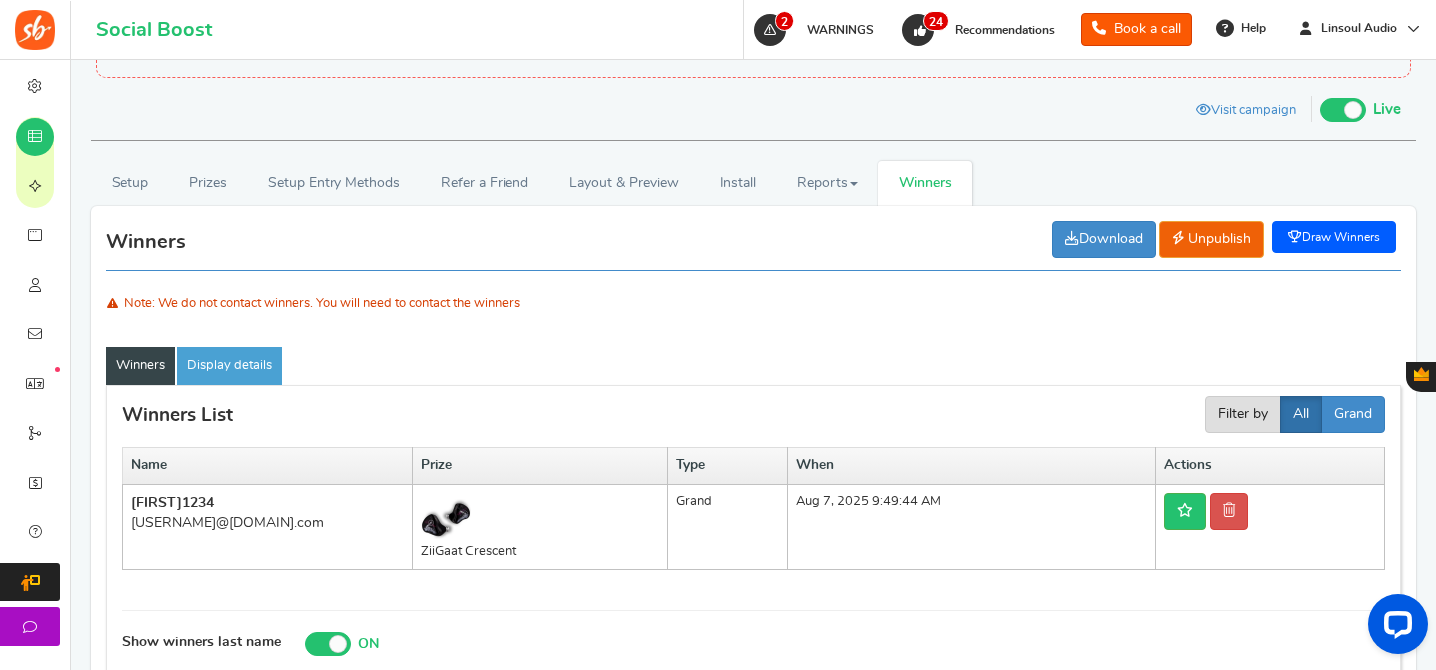 scroll, scrollTop: 294, scrollLeft: 0, axis: vertical 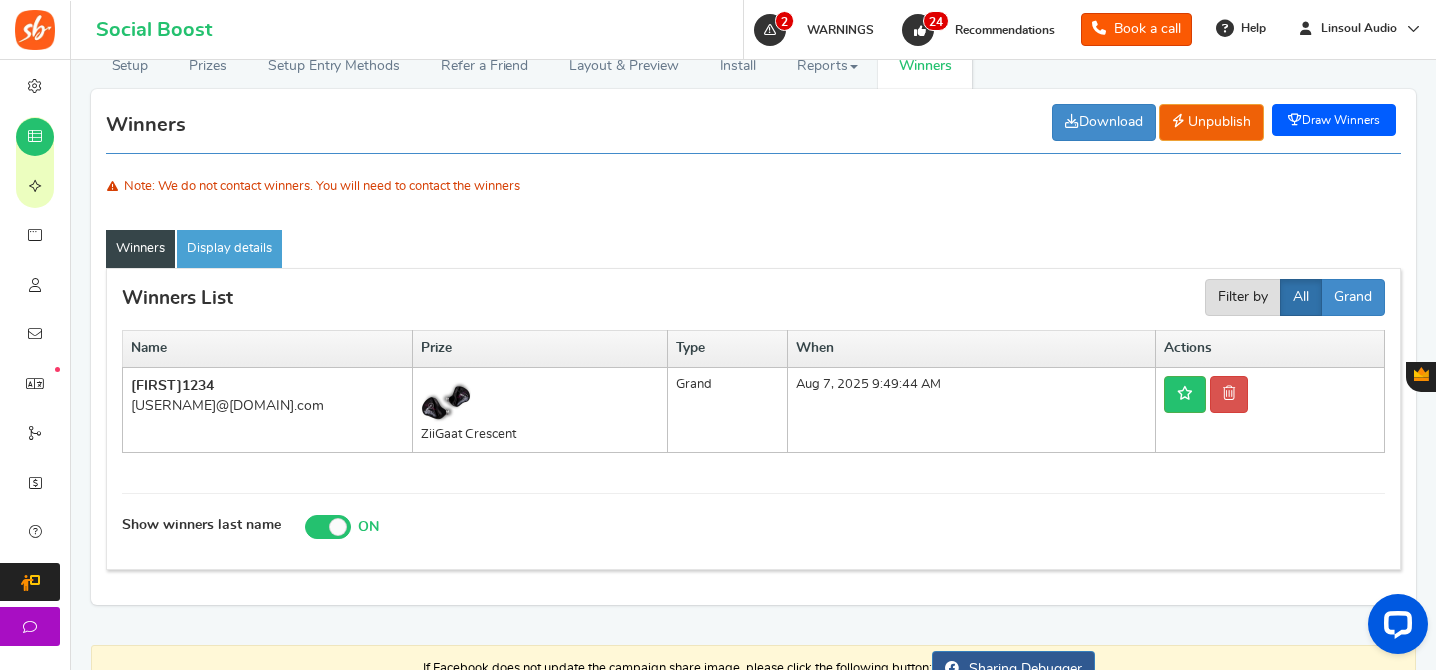 click on "[NAME]
[NUMBER]
[EMAIL]" at bounding box center (268, 410) 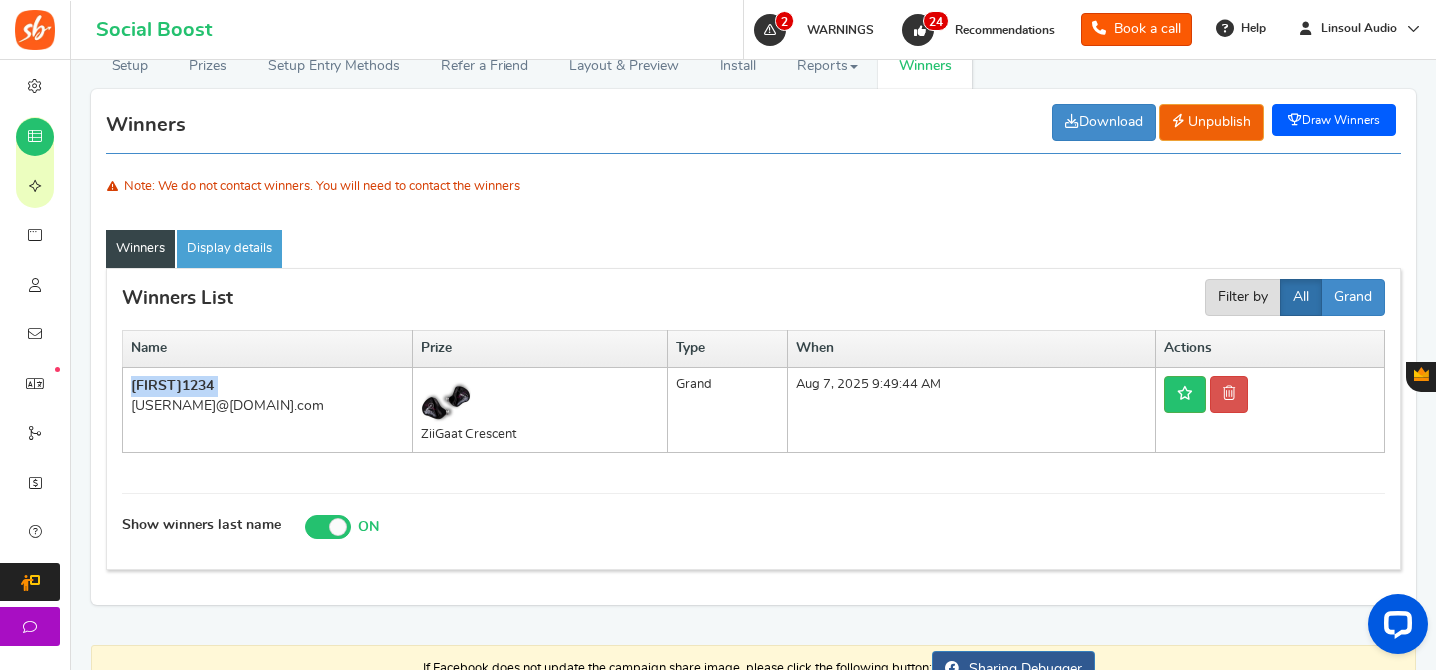 copy on "[FIRST]
1234" 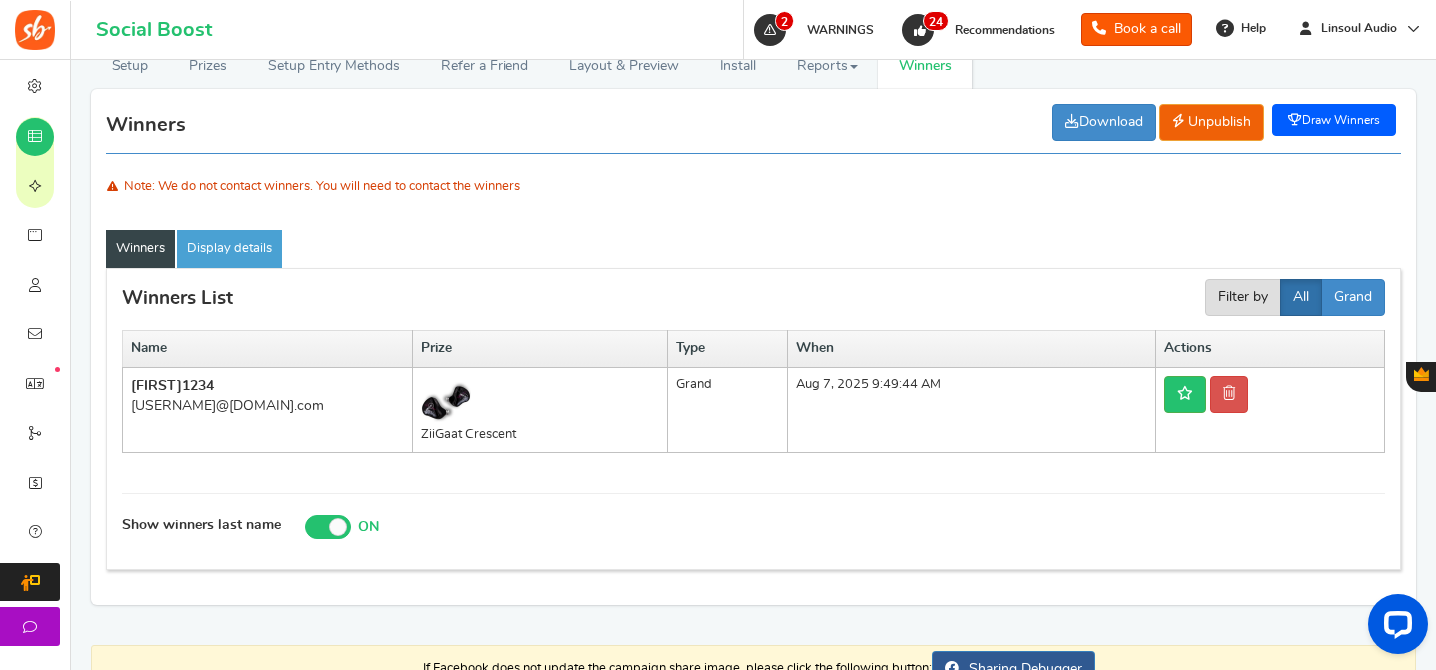click on "[USERNAME]@[DOMAIN].com" at bounding box center [267, 406] 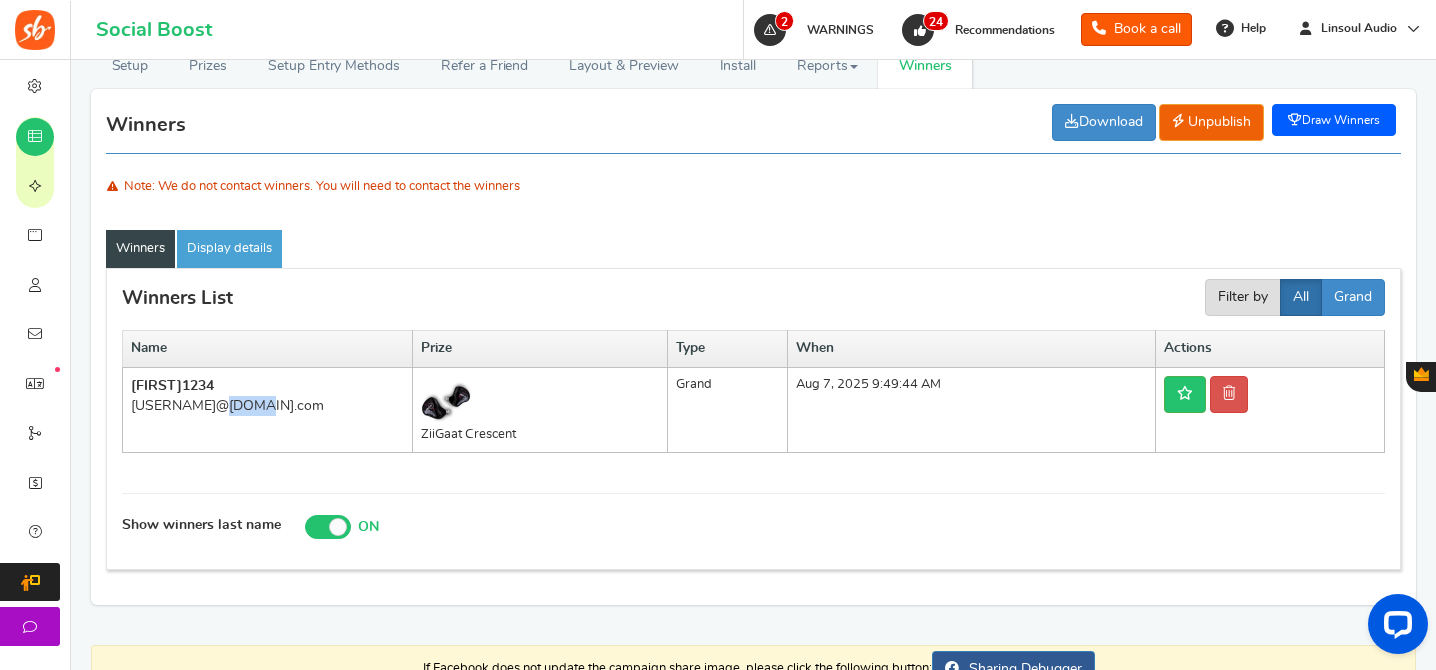 click on "[USERNAME]@[DOMAIN].com" at bounding box center [267, 406] 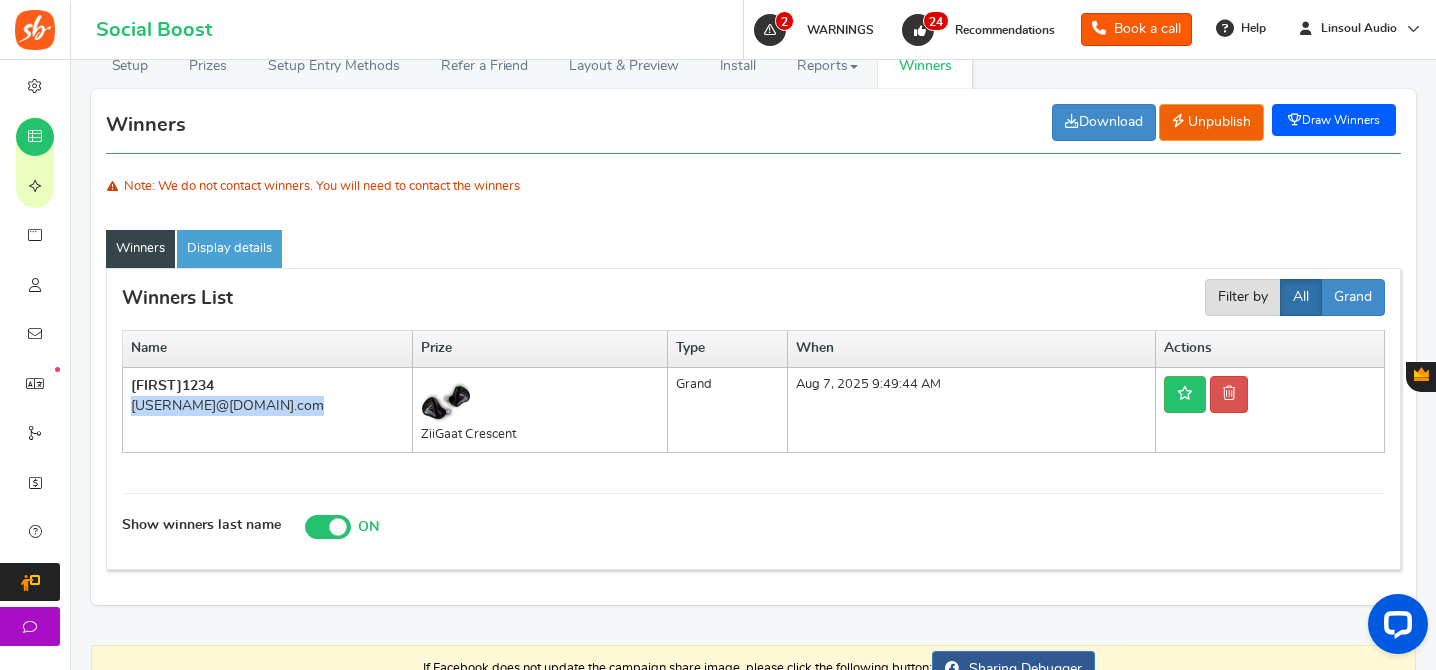 copy on "[USERNAME]@[DOMAIN].com" 